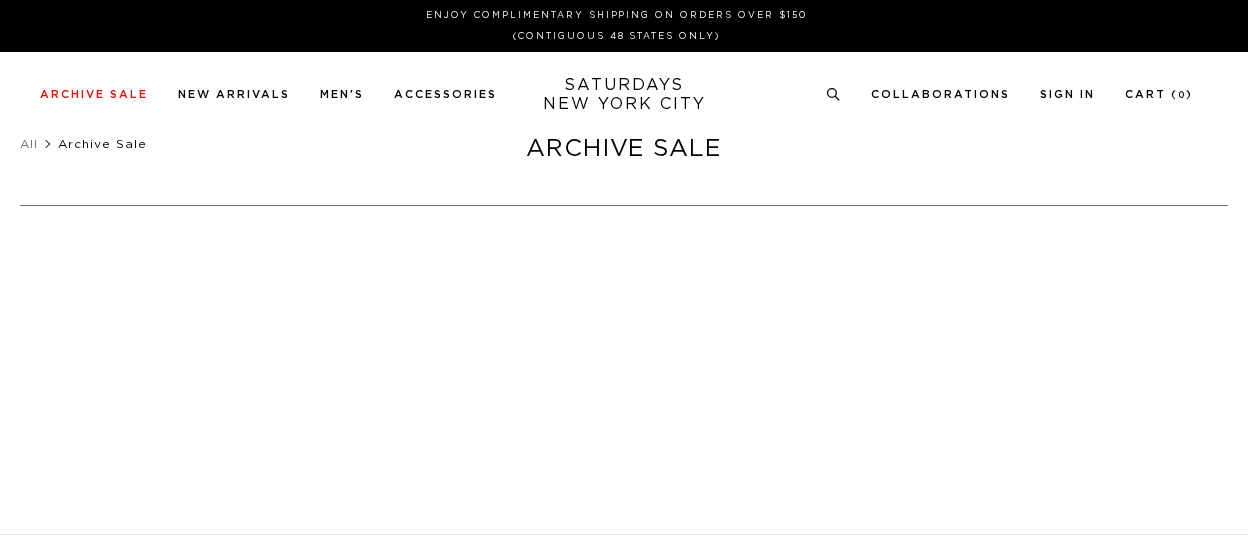 scroll, scrollTop: 0, scrollLeft: 0, axis: both 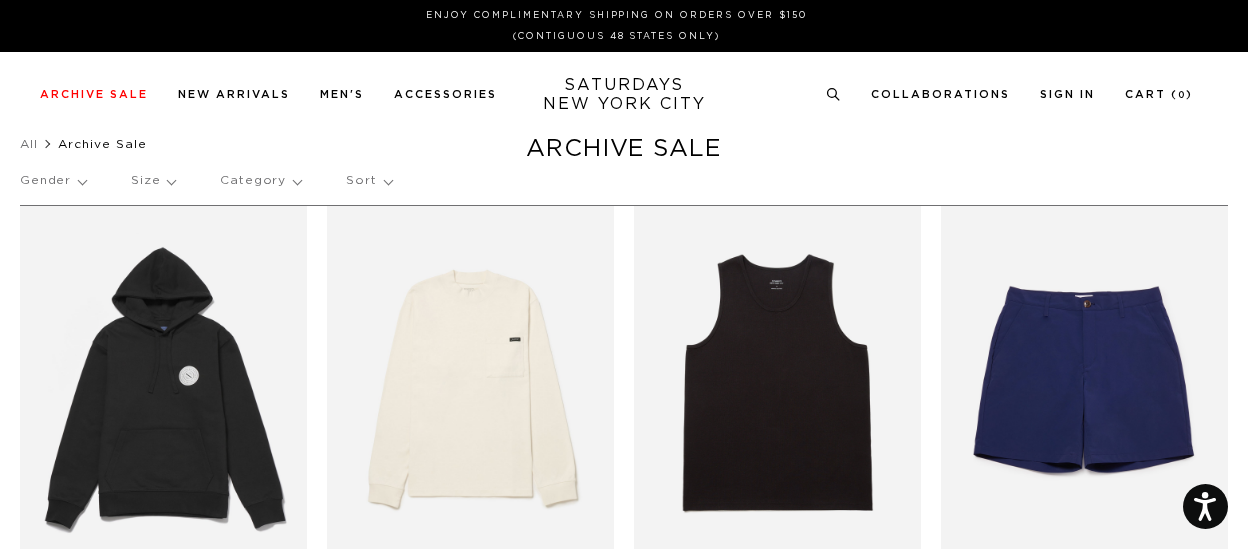 click on "Size" at bounding box center (153, 181) 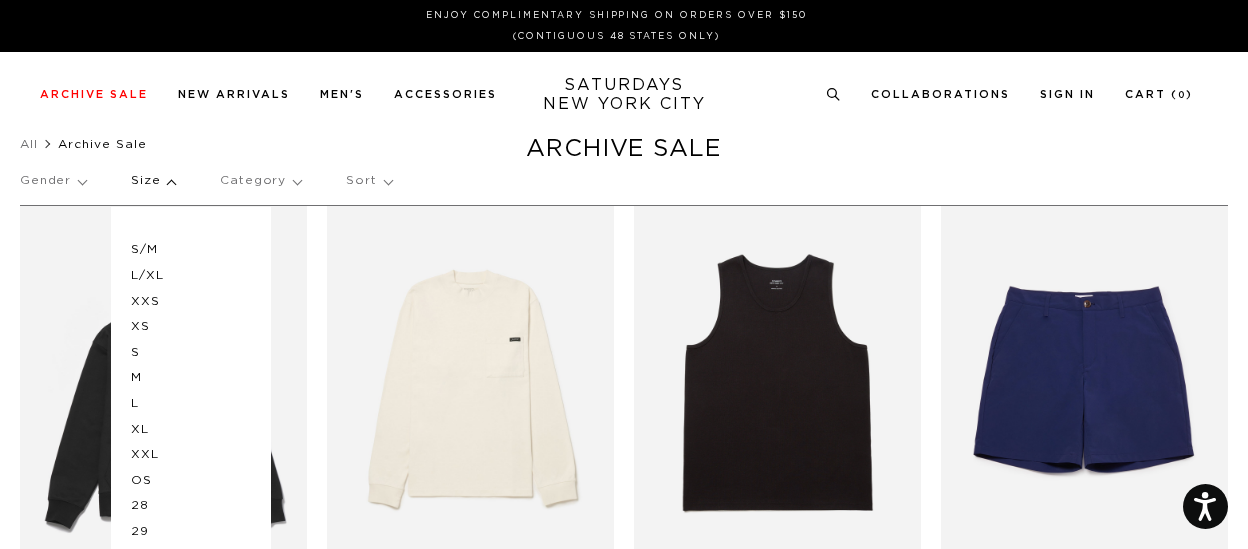click on "S" at bounding box center (191, 353) 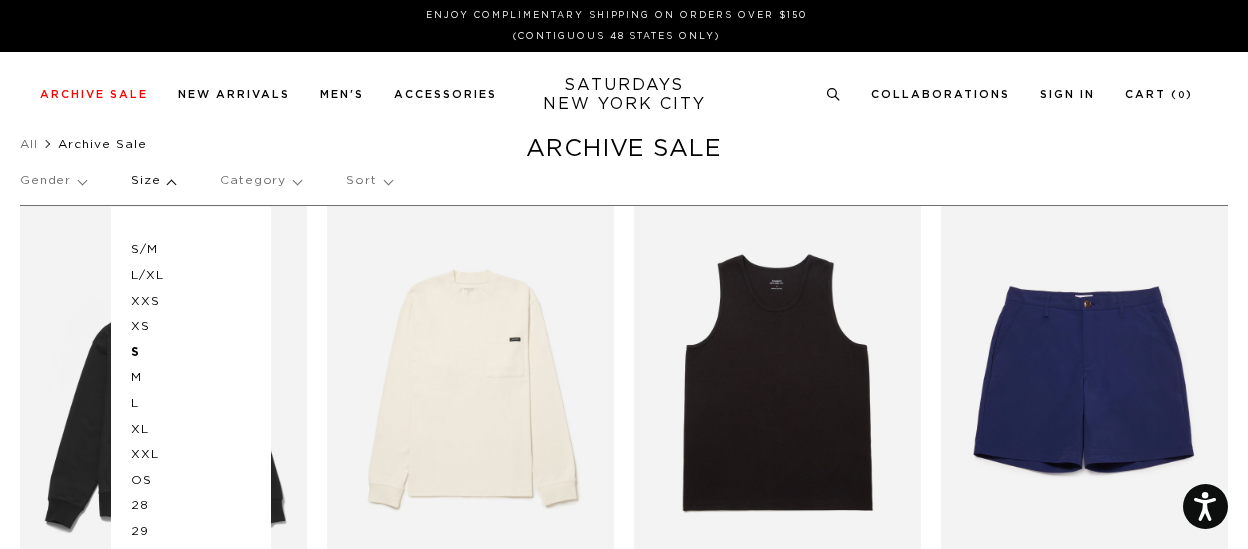 click on "M" at bounding box center [191, 378] 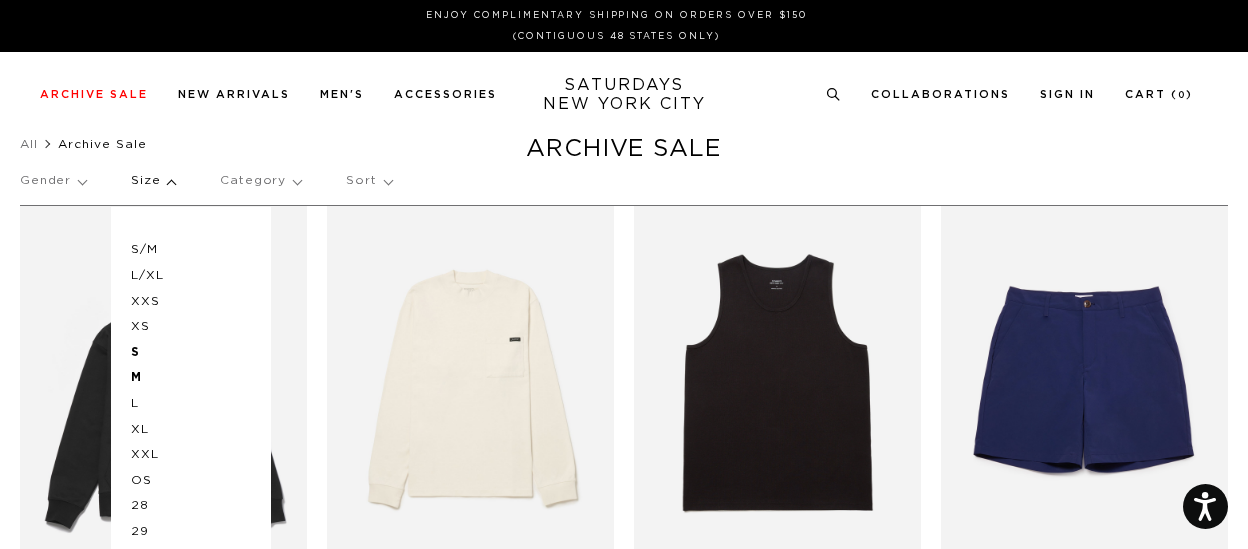 click on "Sort" at bounding box center (368, 181) 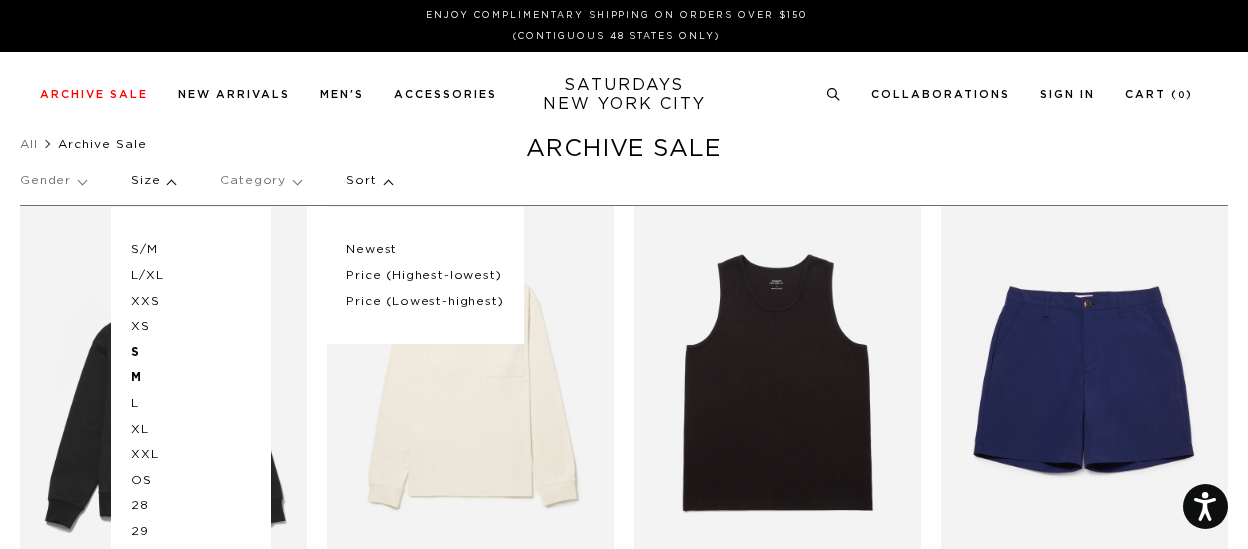 click on "Price (Lowest-highest)" at bounding box center (424, 302) 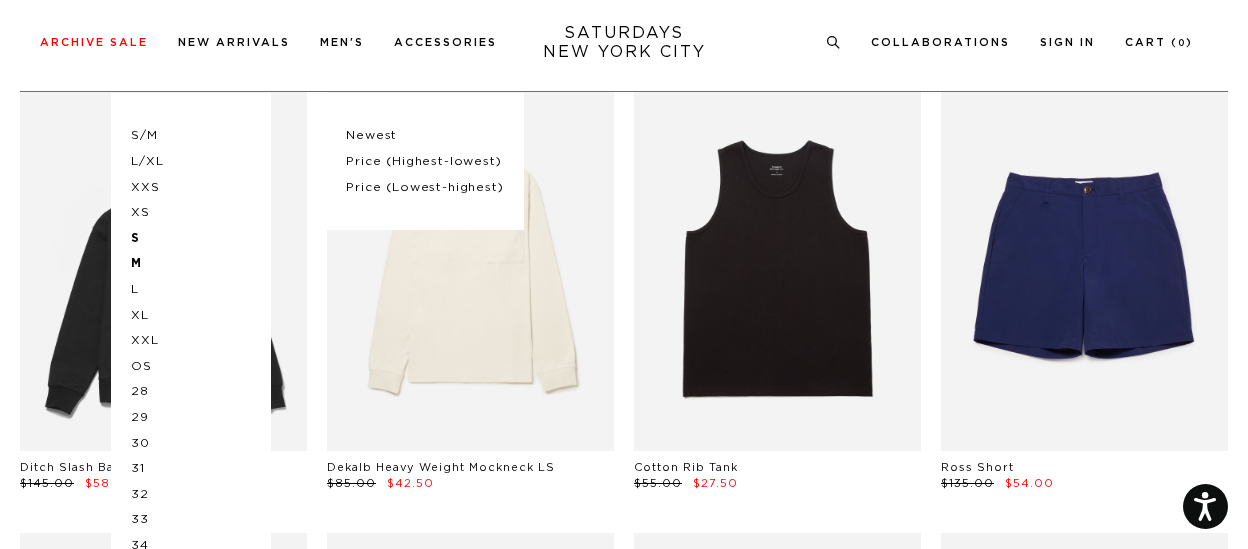 scroll, scrollTop: 126, scrollLeft: 0, axis: vertical 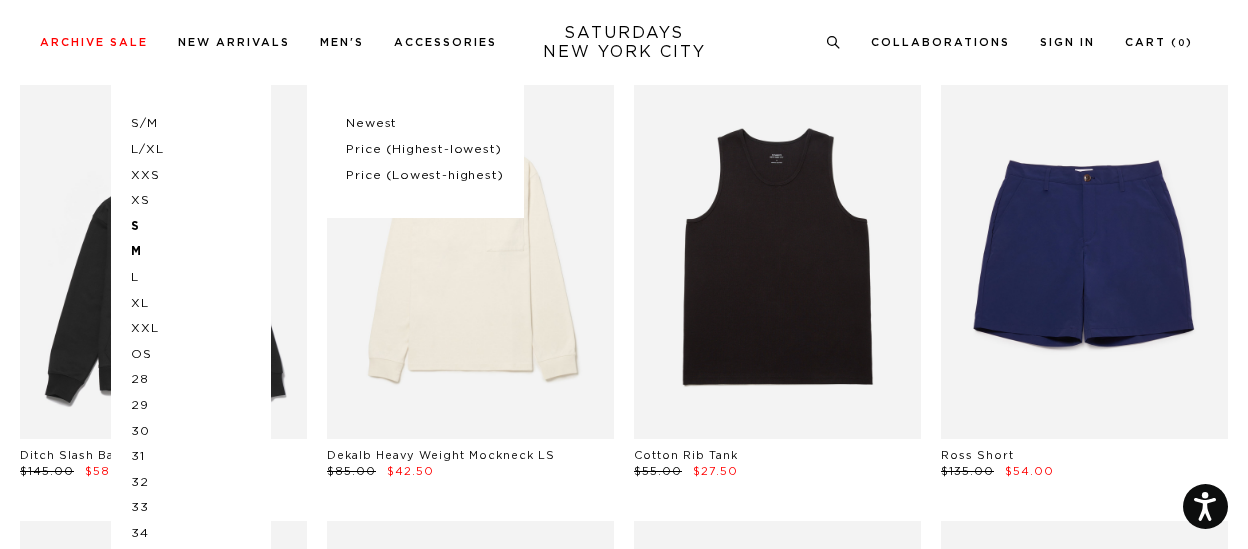 click on "Price (Lowest-highest)" at bounding box center (424, 176) 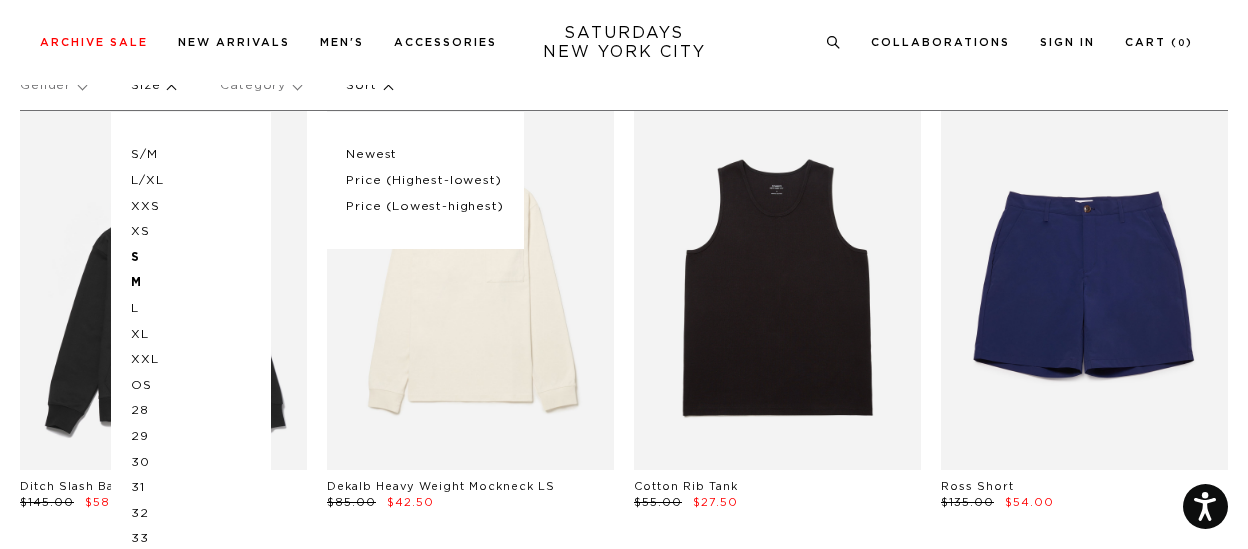 scroll, scrollTop: 0, scrollLeft: 0, axis: both 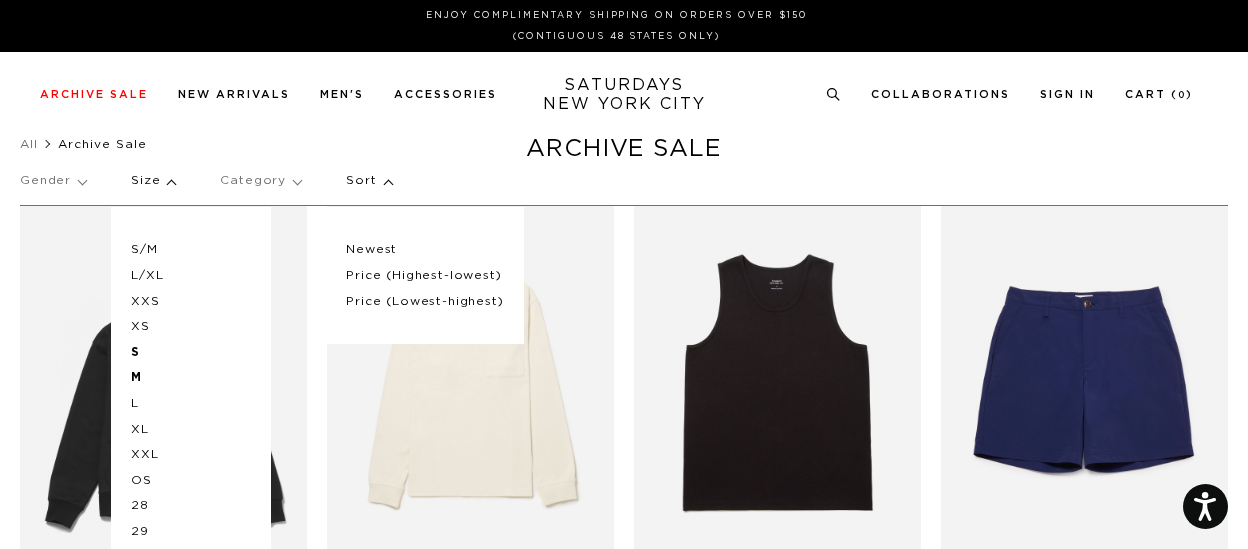 click on "Price (Lowest-highest)" at bounding box center (424, 302) 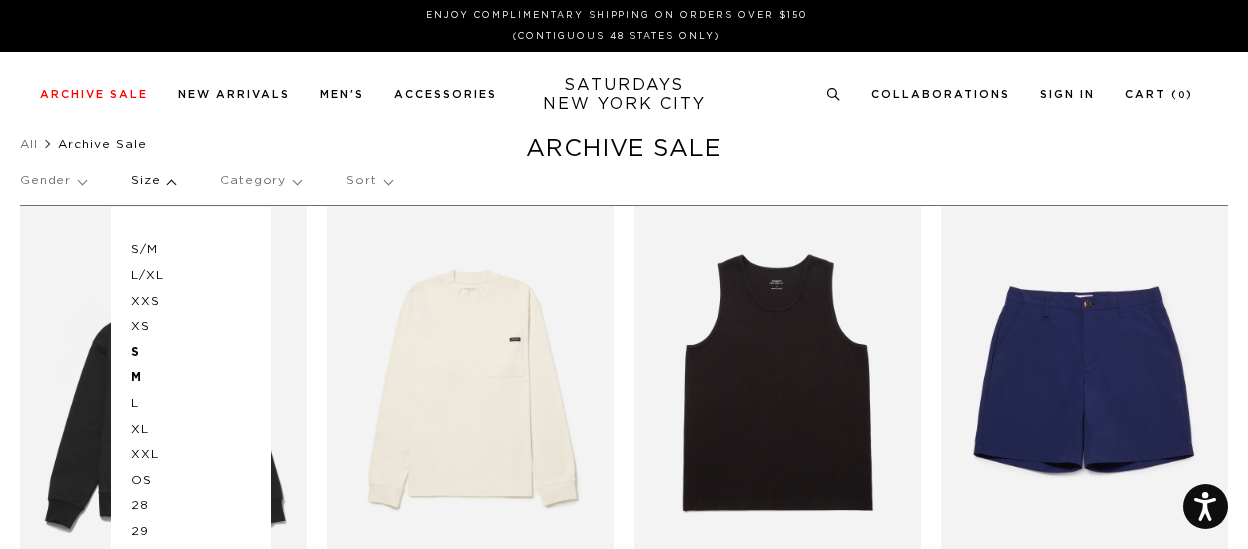 click on "Size" at bounding box center [153, 181] 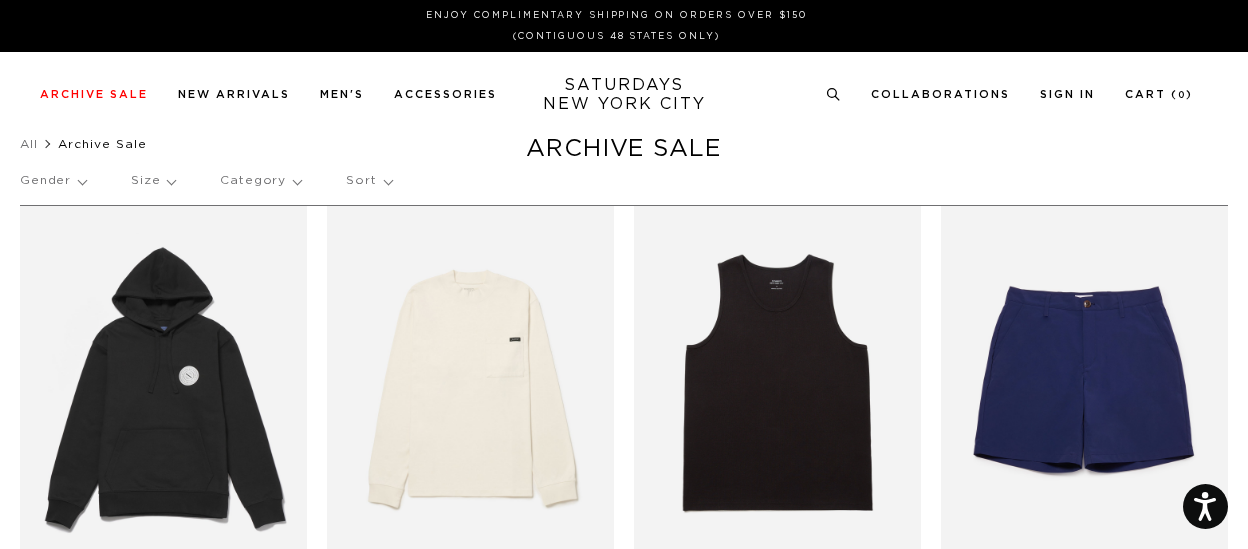 click on "Sort" at bounding box center [368, 181] 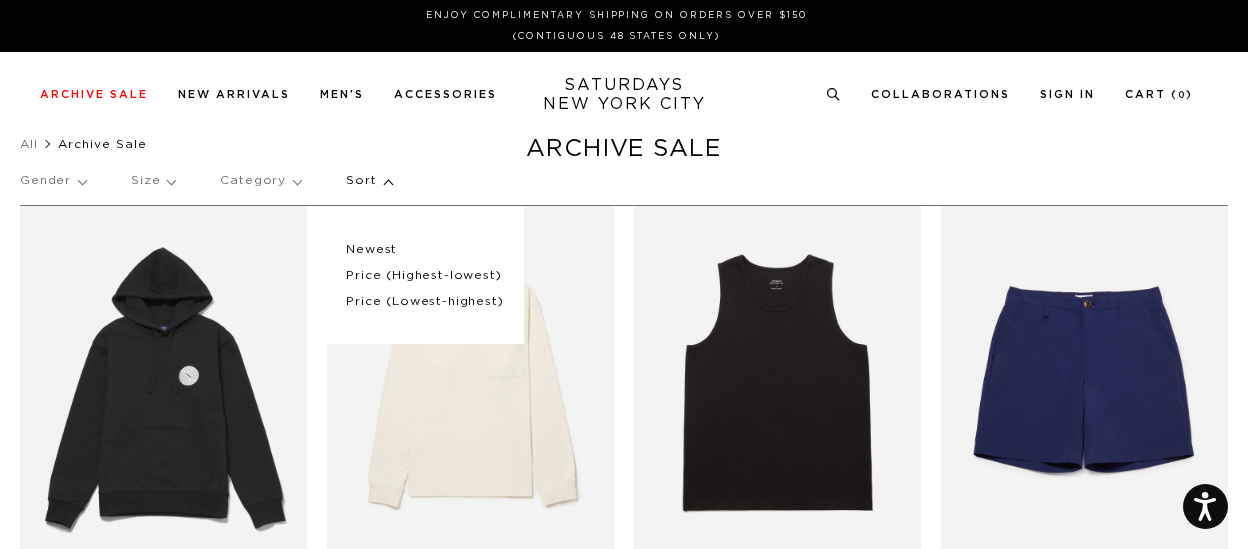click on "Price (Lowest-highest)" at bounding box center (424, 302) 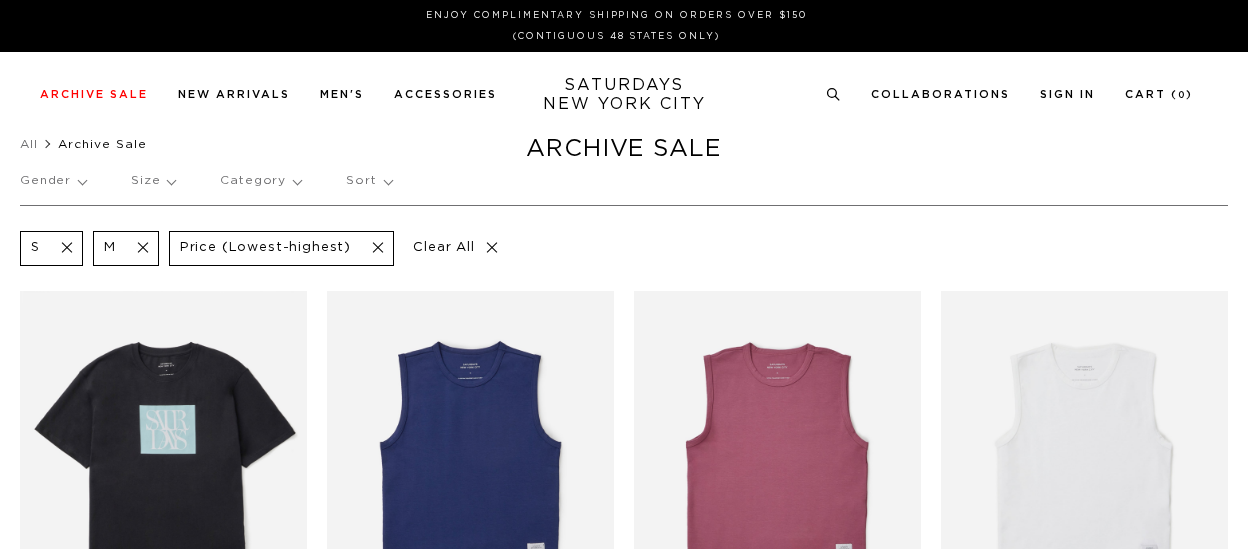 scroll, scrollTop: 0, scrollLeft: 0, axis: both 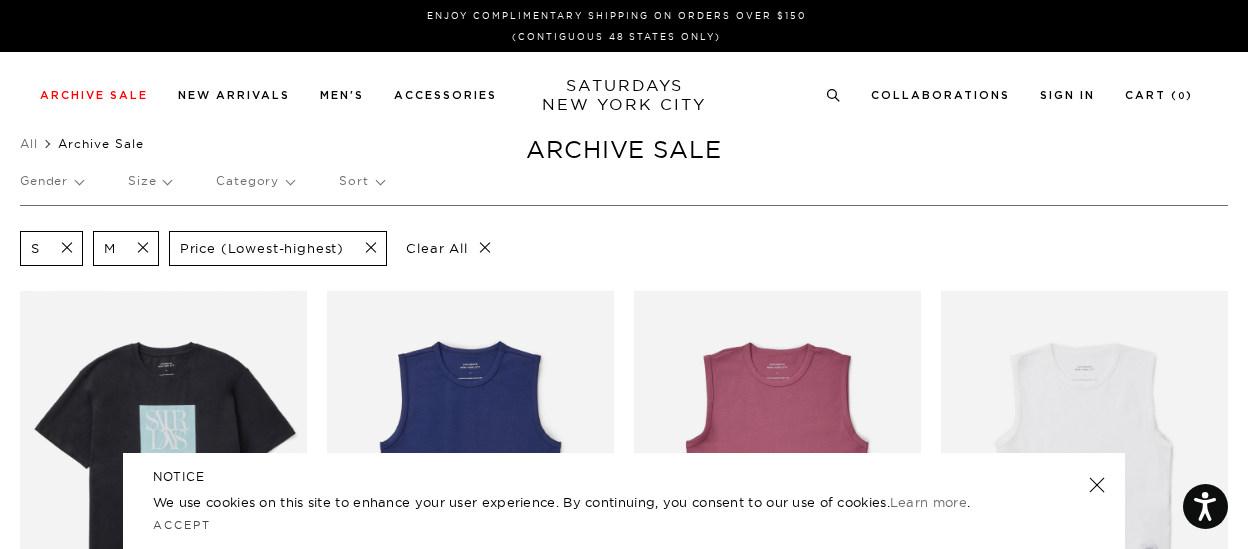 click on "Gender" at bounding box center [51, 181] 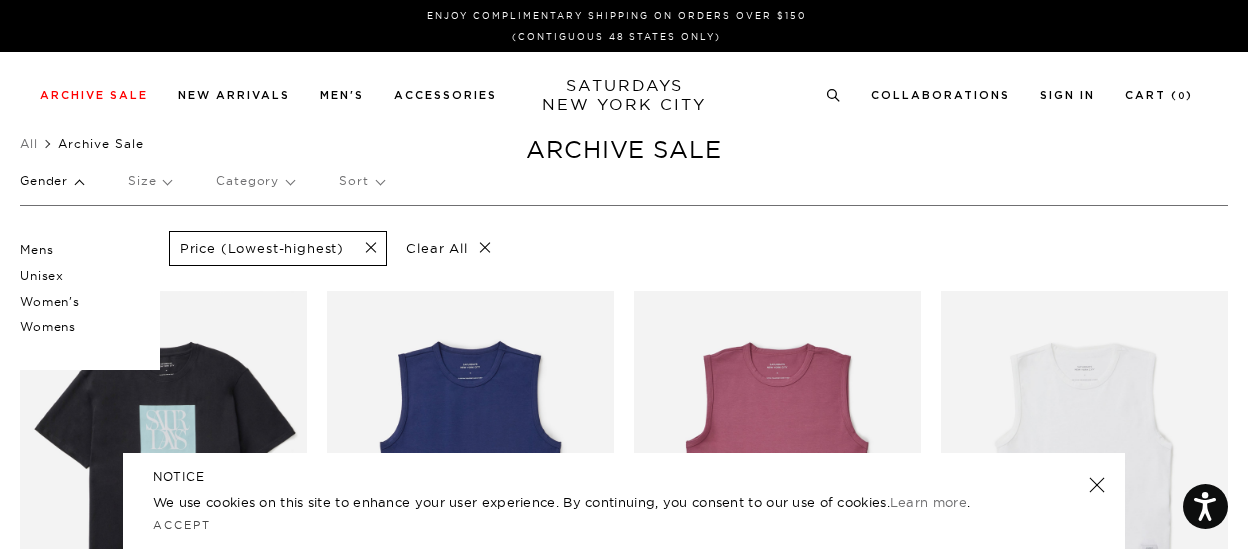 click on "Mens" at bounding box center (80, 250) 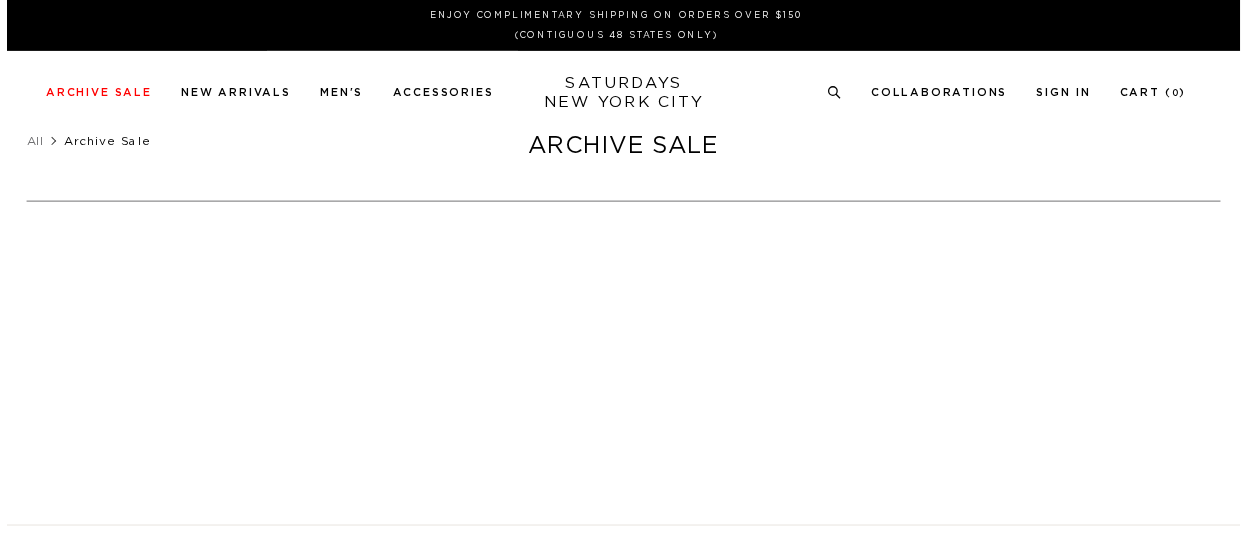 scroll, scrollTop: 0, scrollLeft: 0, axis: both 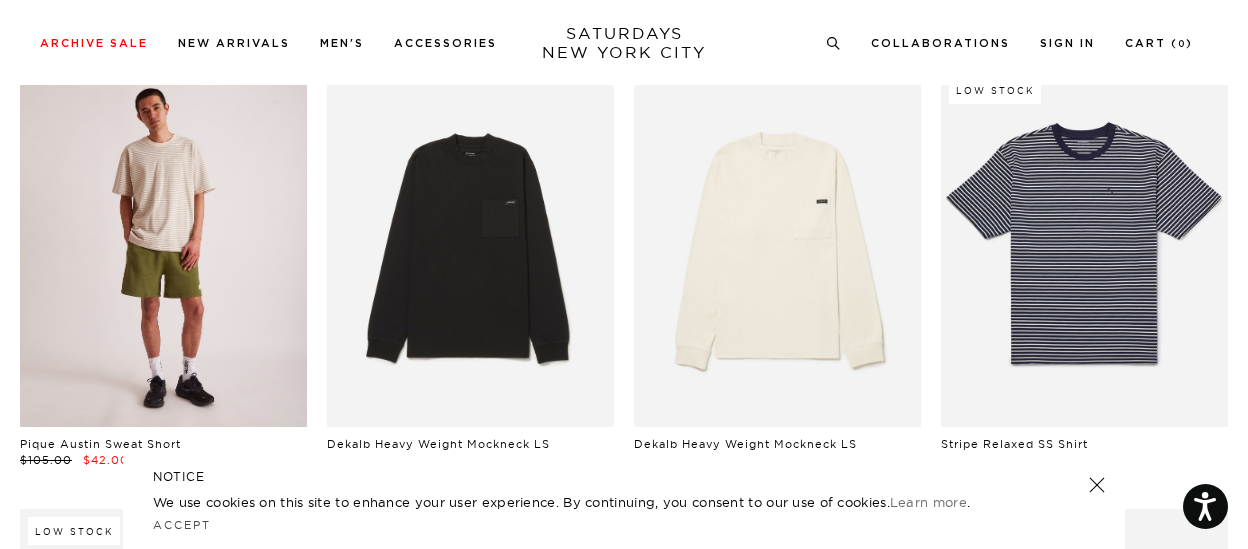 click at bounding box center (163, 247) 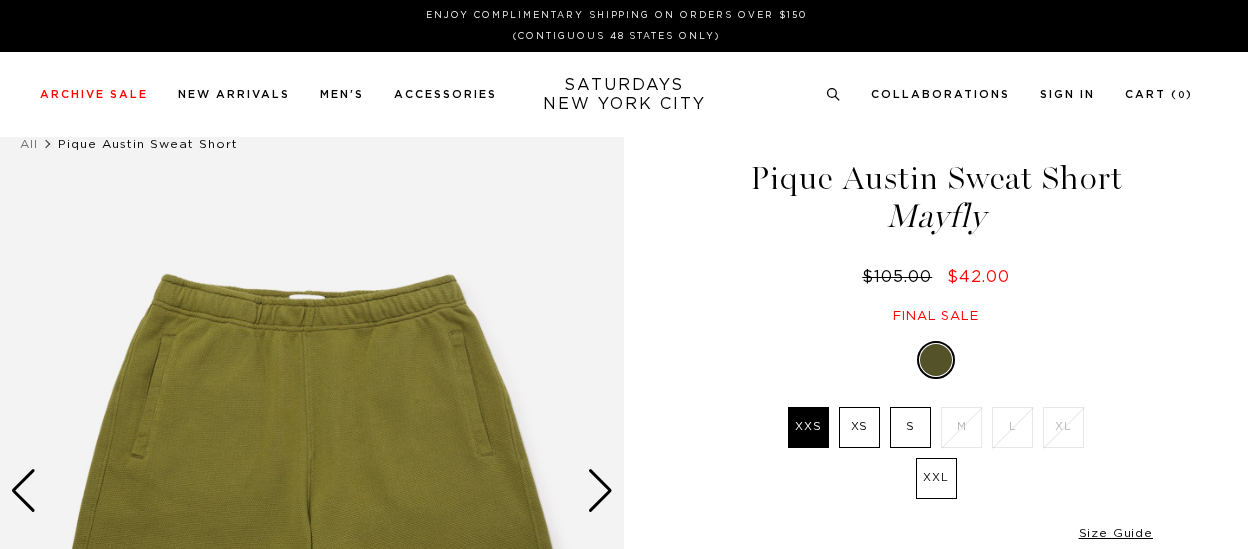 scroll, scrollTop: 0, scrollLeft: 0, axis: both 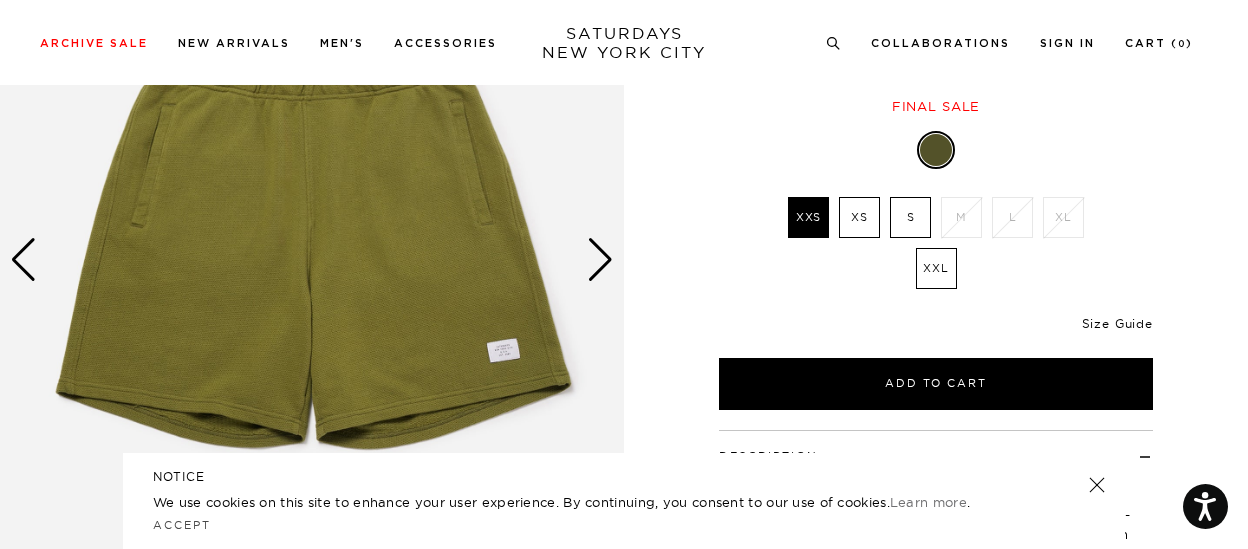 click on "Size Guide" at bounding box center (1117, 323) 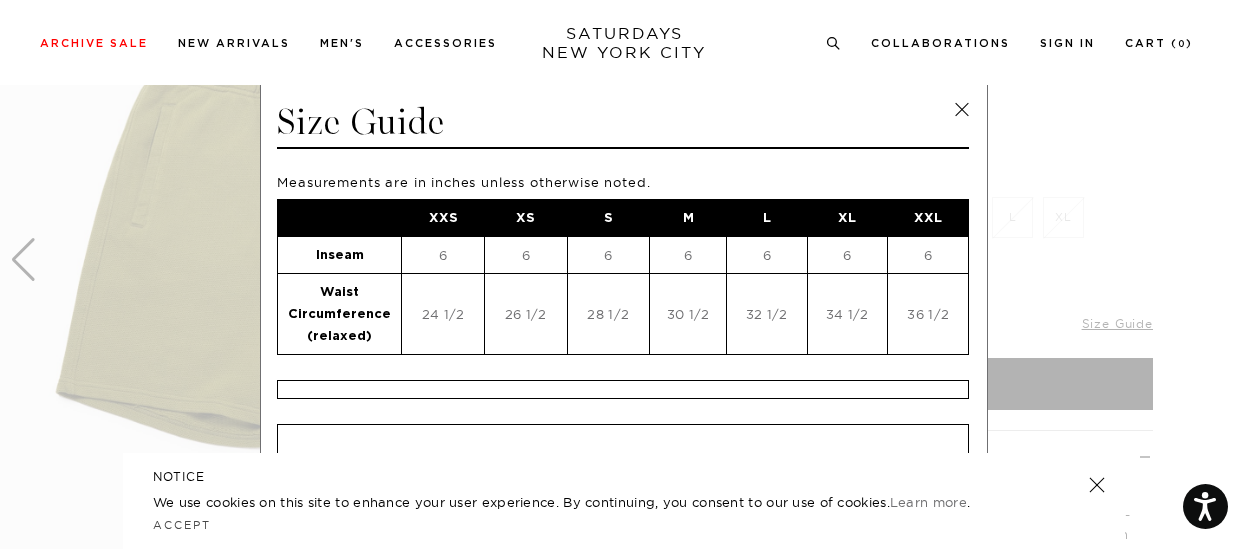 scroll, scrollTop: 121, scrollLeft: 0, axis: vertical 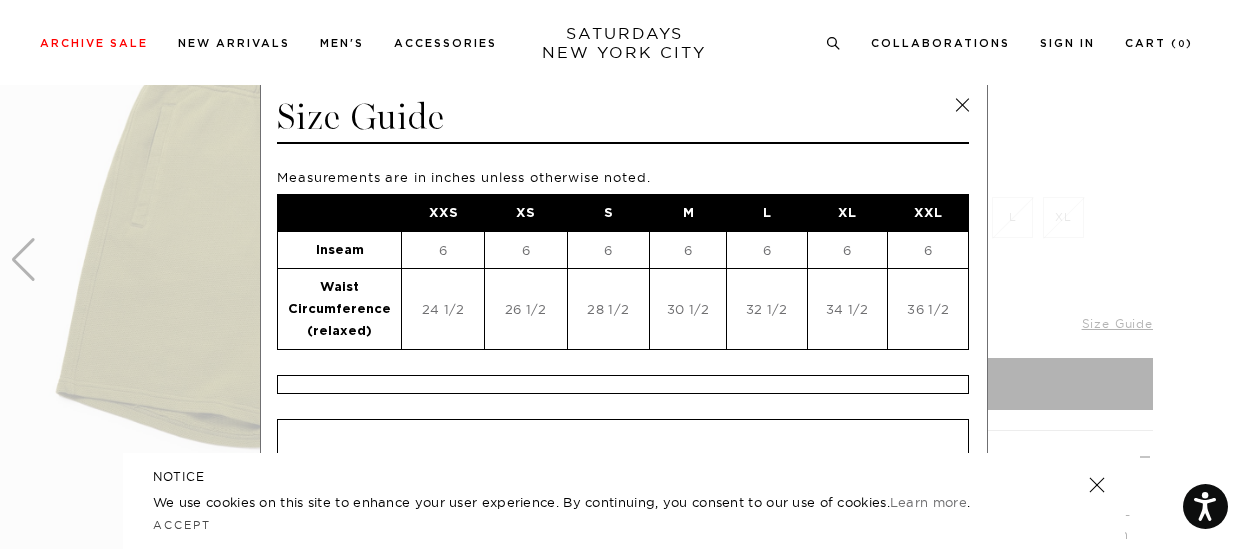 click at bounding box center (962, 105) 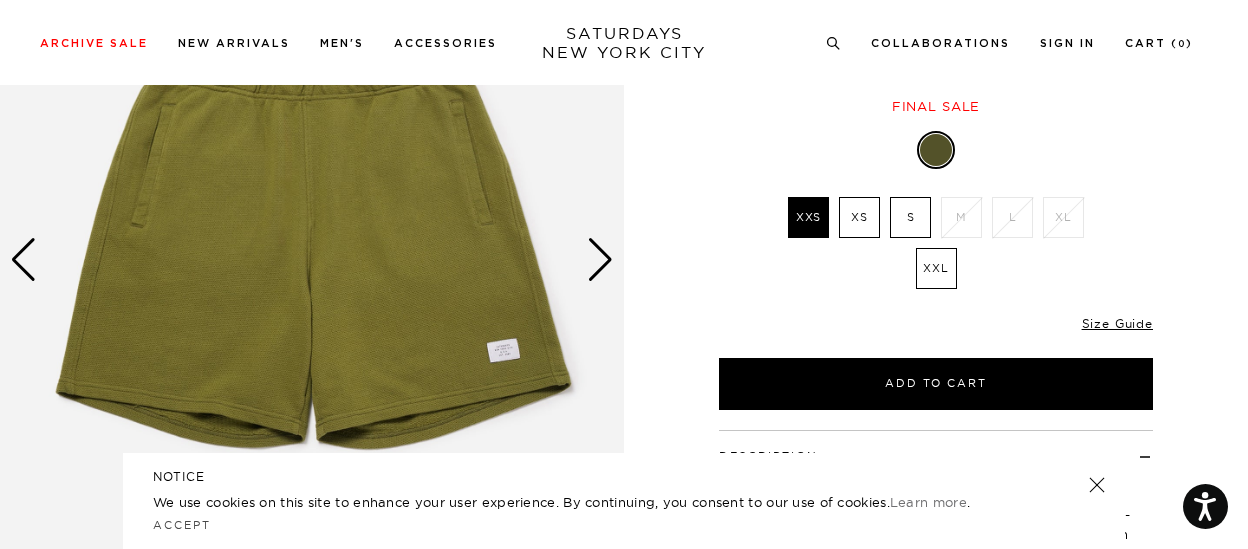 click on "S" at bounding box center (910, 217) 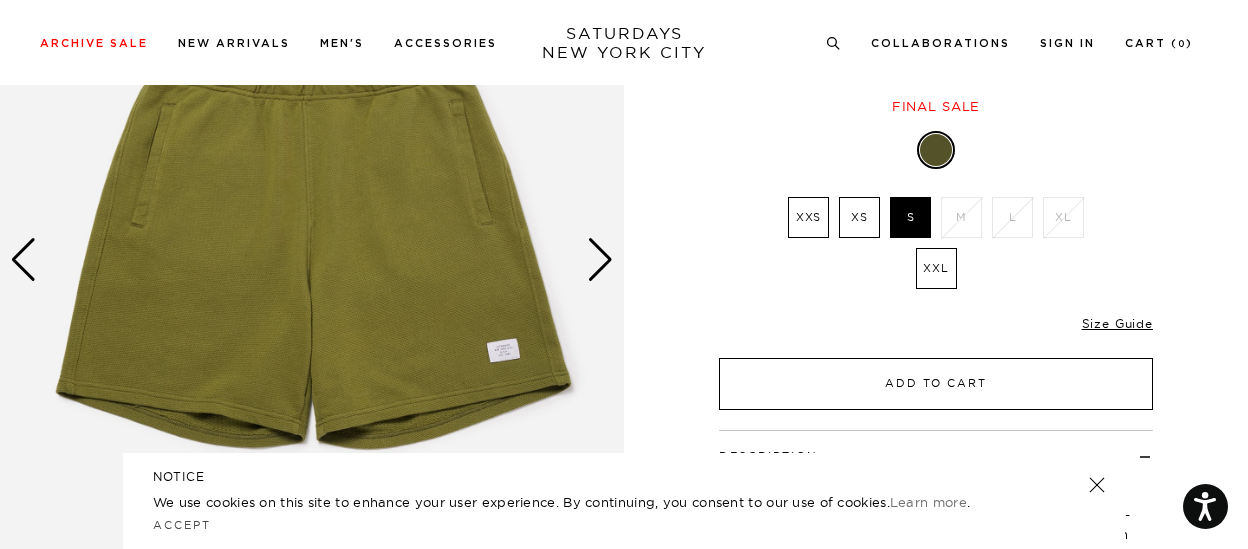 click on "Add to Cart" at bounding box center [936, 384] 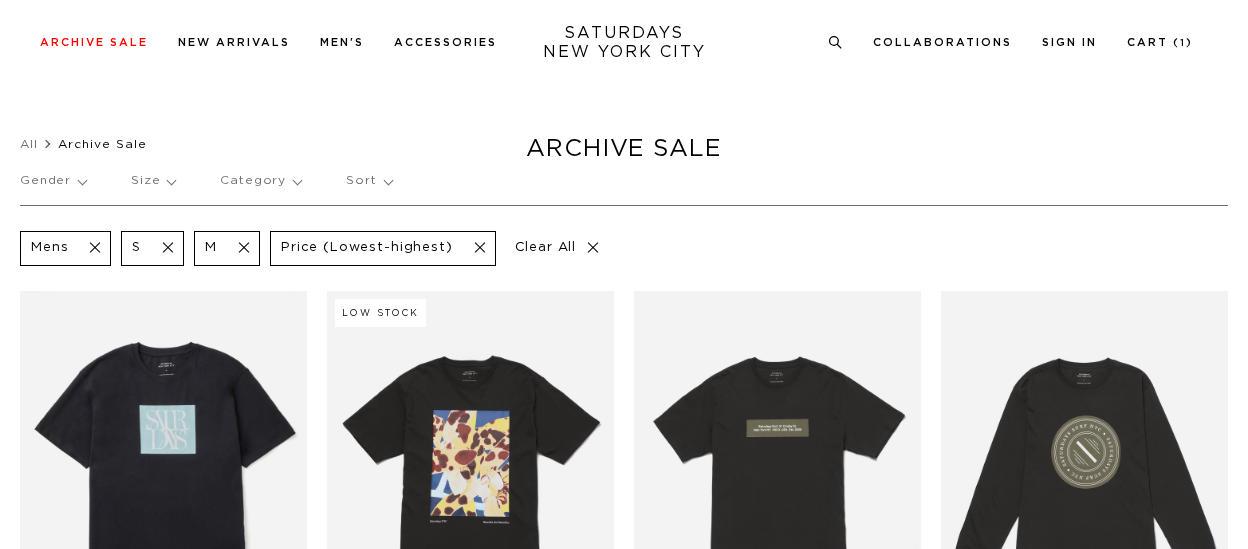 scroll, scrollTop: 3326, scrollLeft: 0, axis: vertical 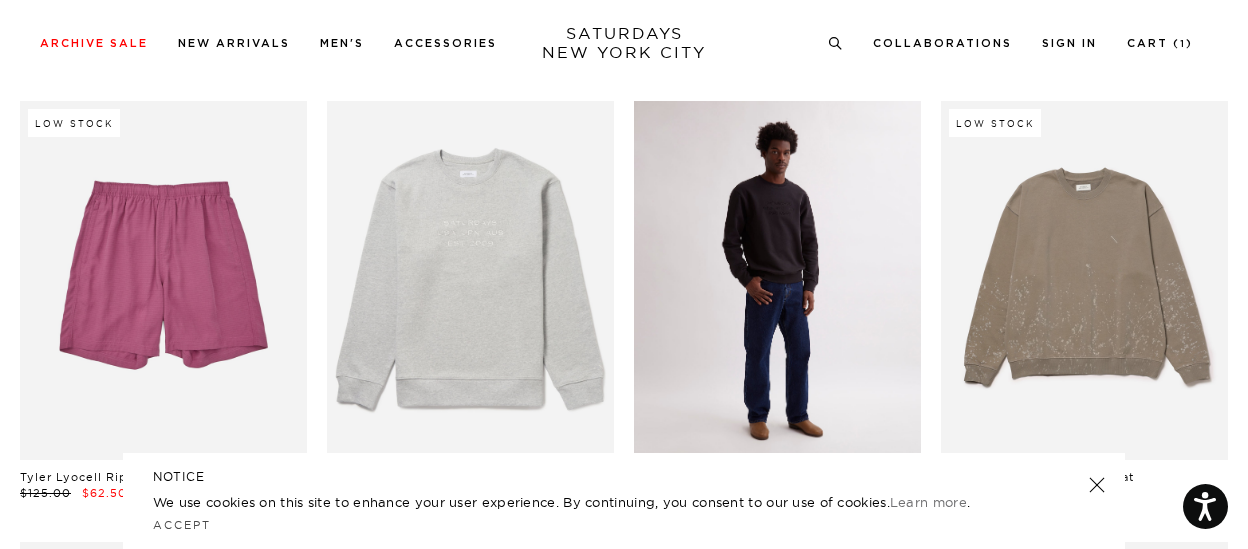 click at bounding box center (777, 280) 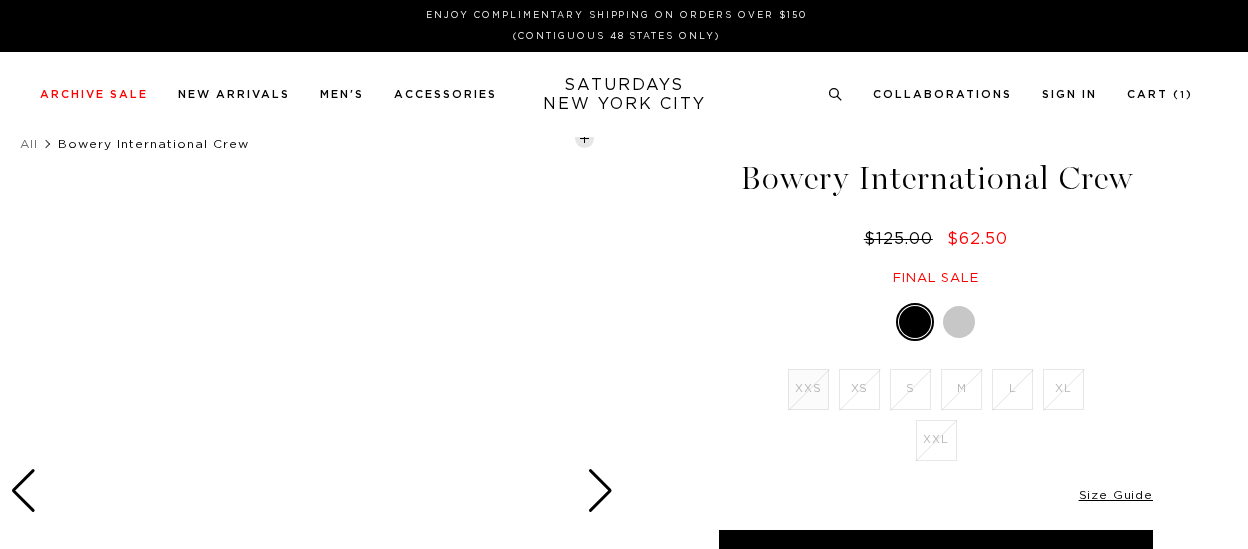 scroll, scrollTop: 0, scrollLeft: 0, axis: both 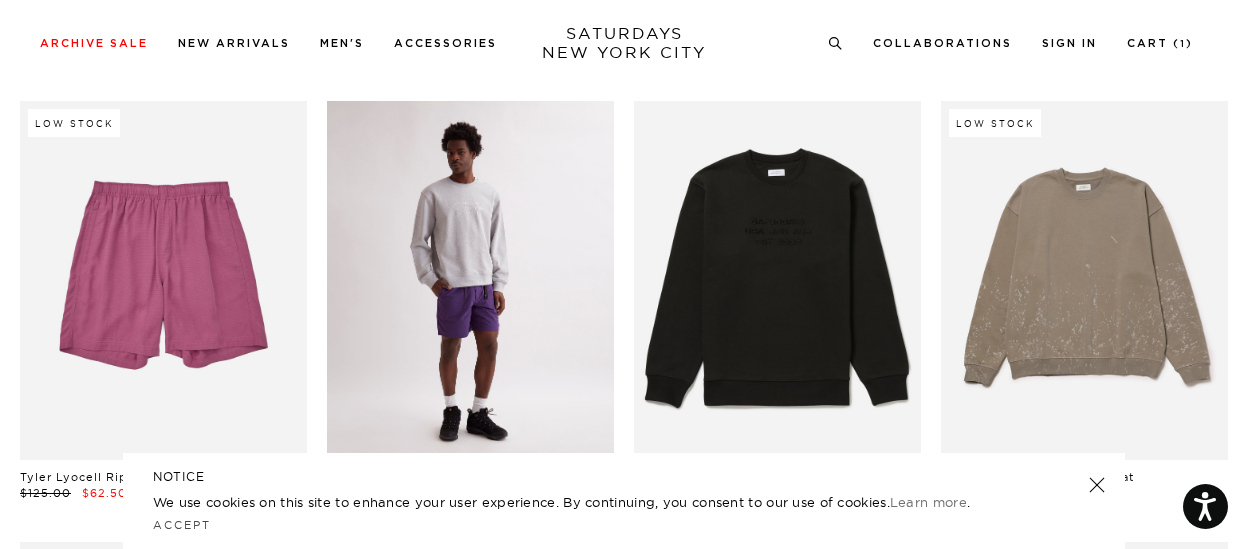 click at bounding box center [470, 280] 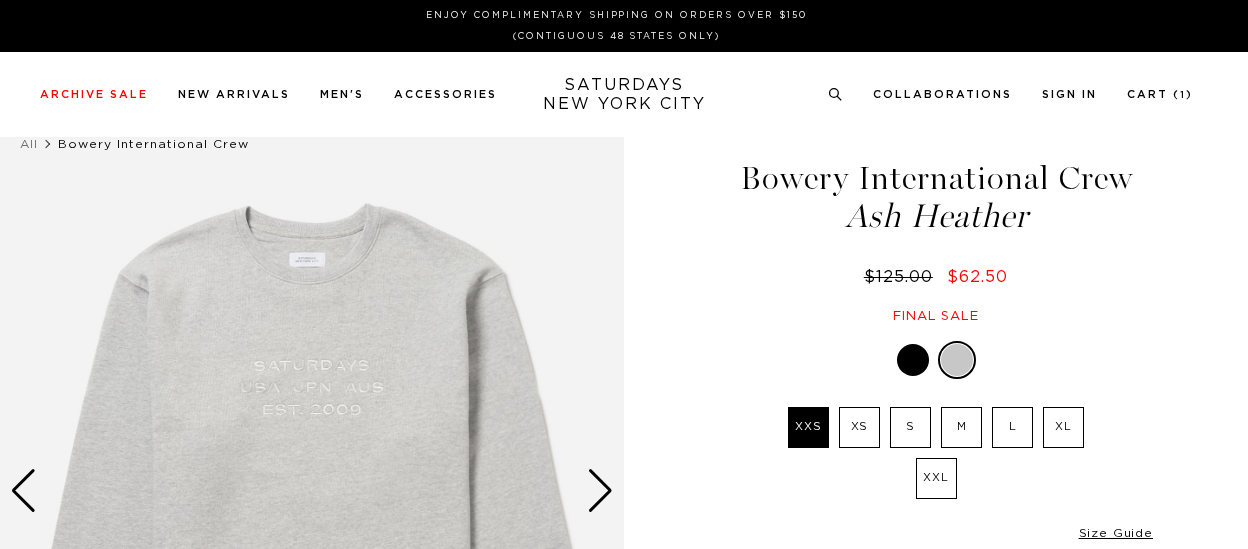 scroll, scrollTop: 0, scrollLeft: 0, axis: both 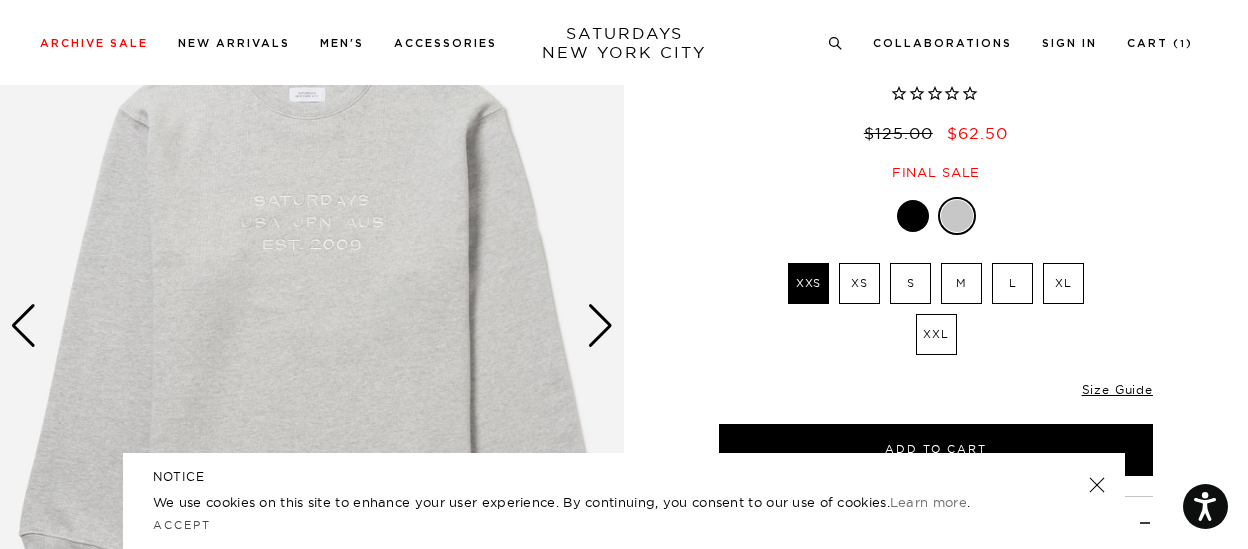 click at bounding box center (600, 326) 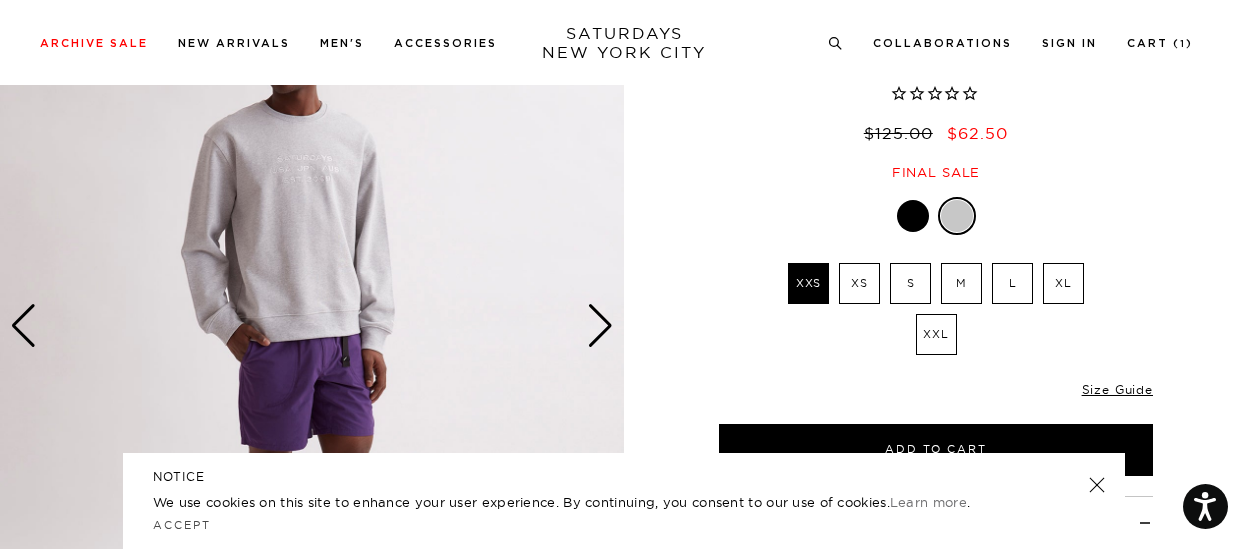 click at bounding box center [600, 326] 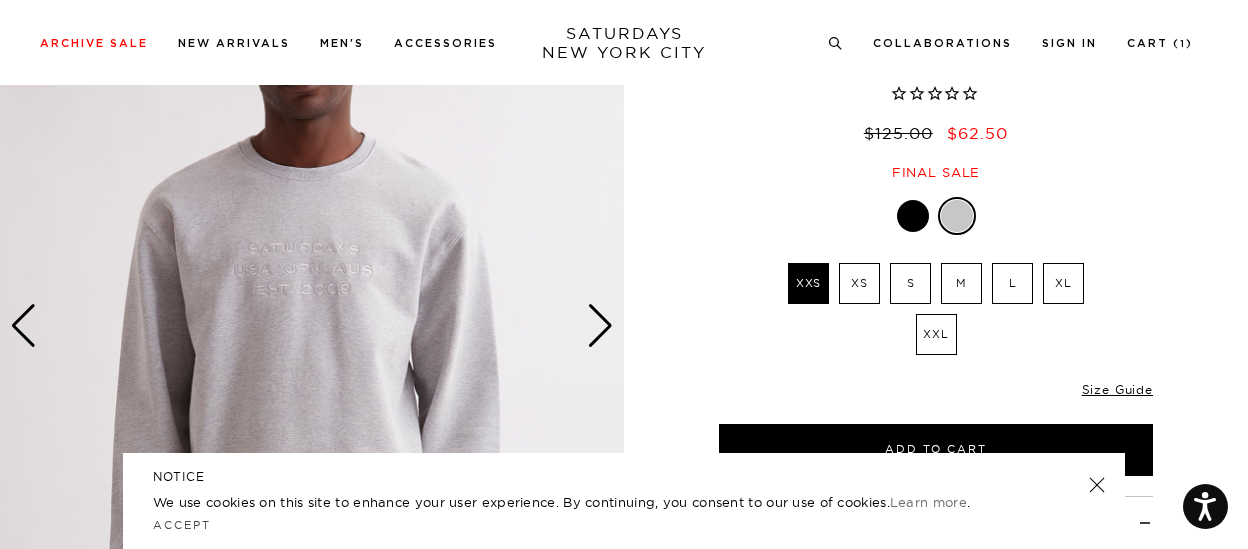 click at bounding box center [600, 326] 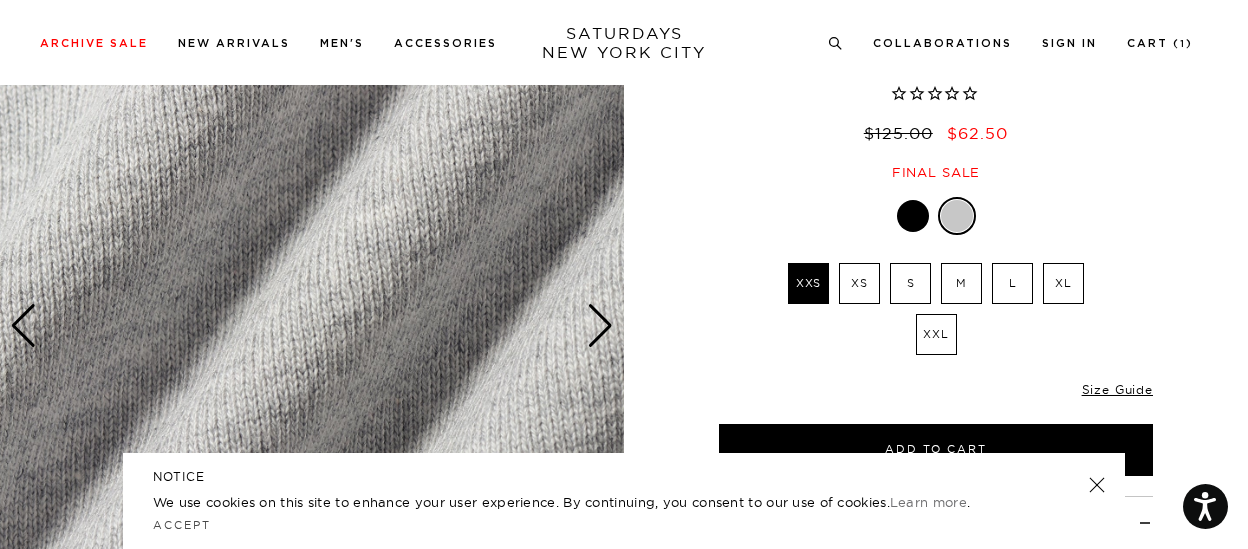 click at bounding box center (600, 326) 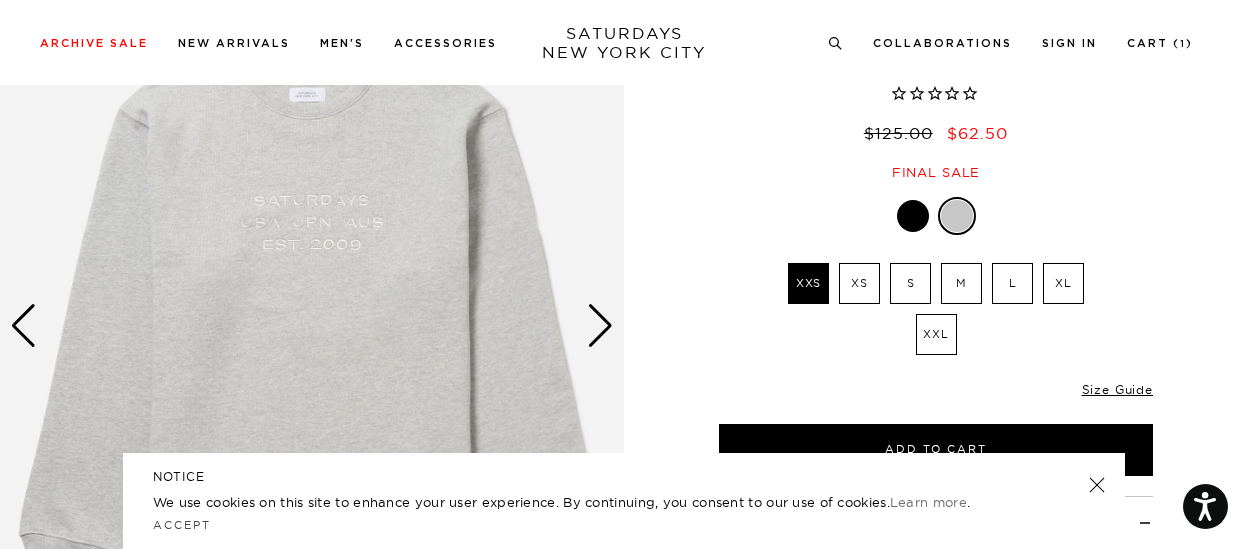 click at bounding box center (600, 326) 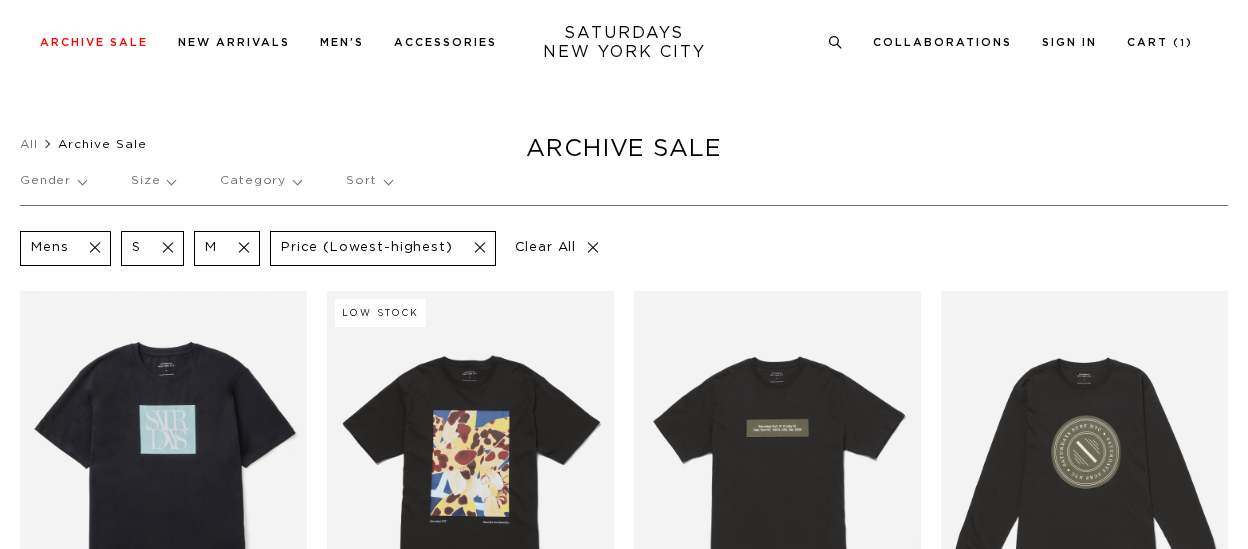 scroll, scrollTop: 8581, scrollLeft: 0, axis: vertical 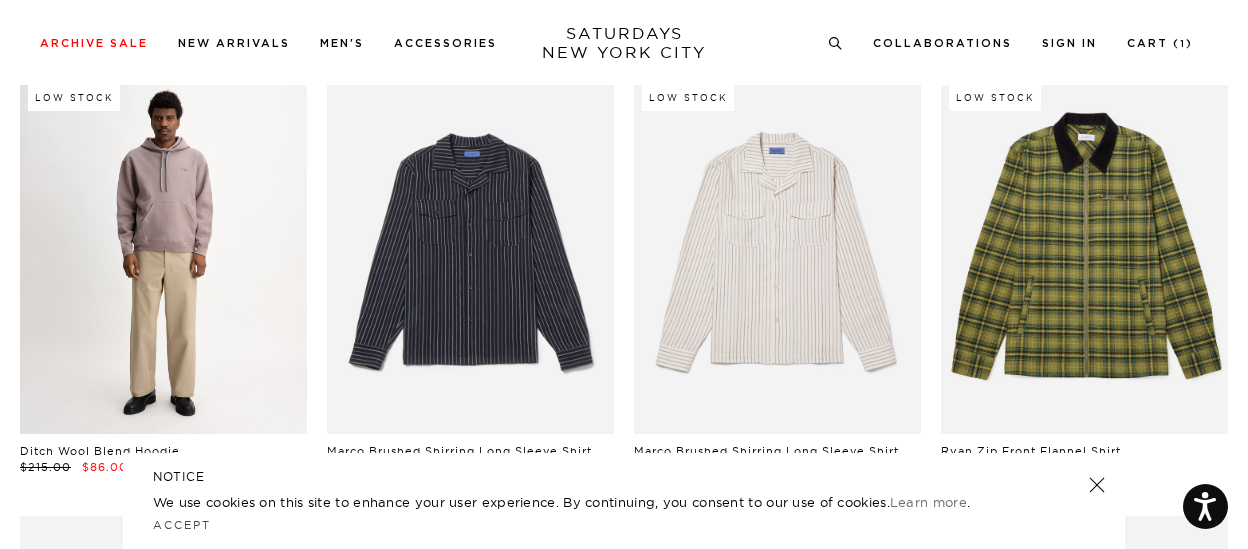 click at bounding box center [163, 254] 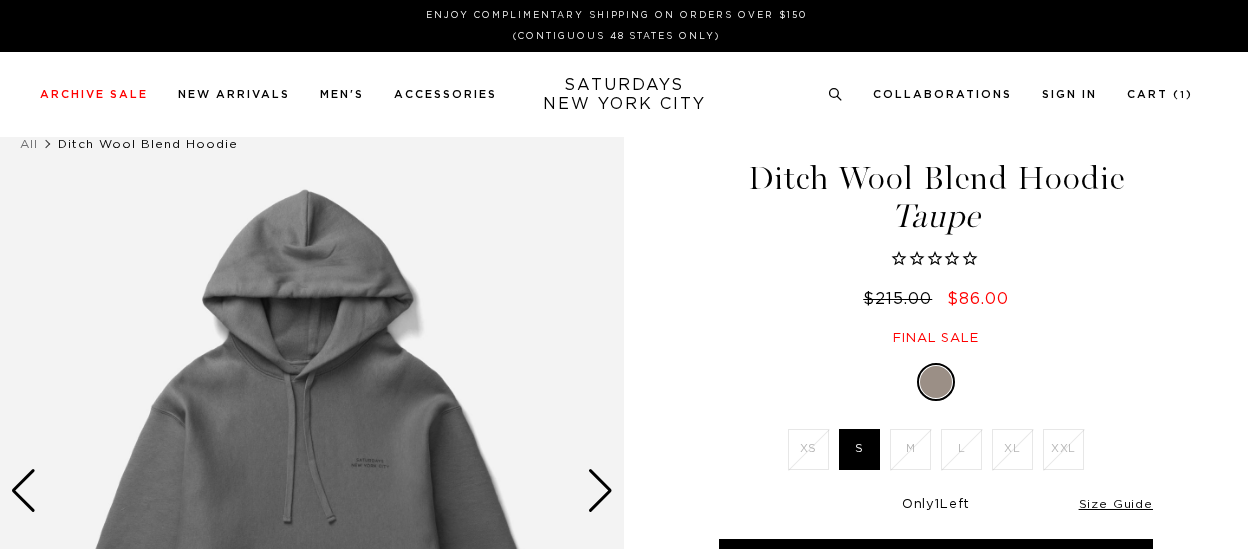 scroll, scrollTop: 0, scrollLeft: 0, axis: both 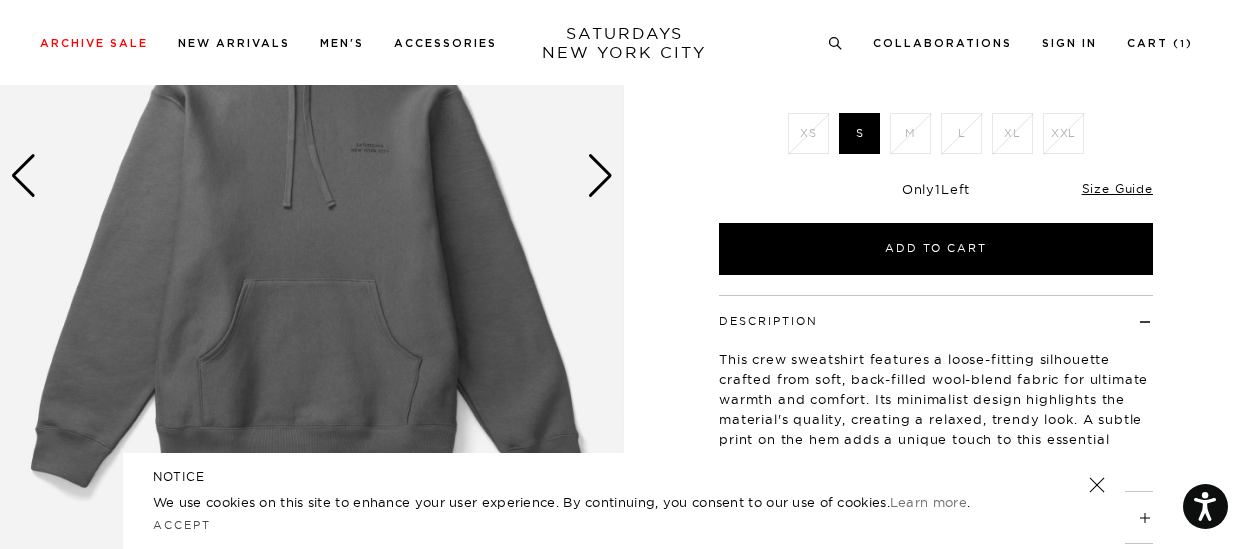 click at bounding box center [600, 176] 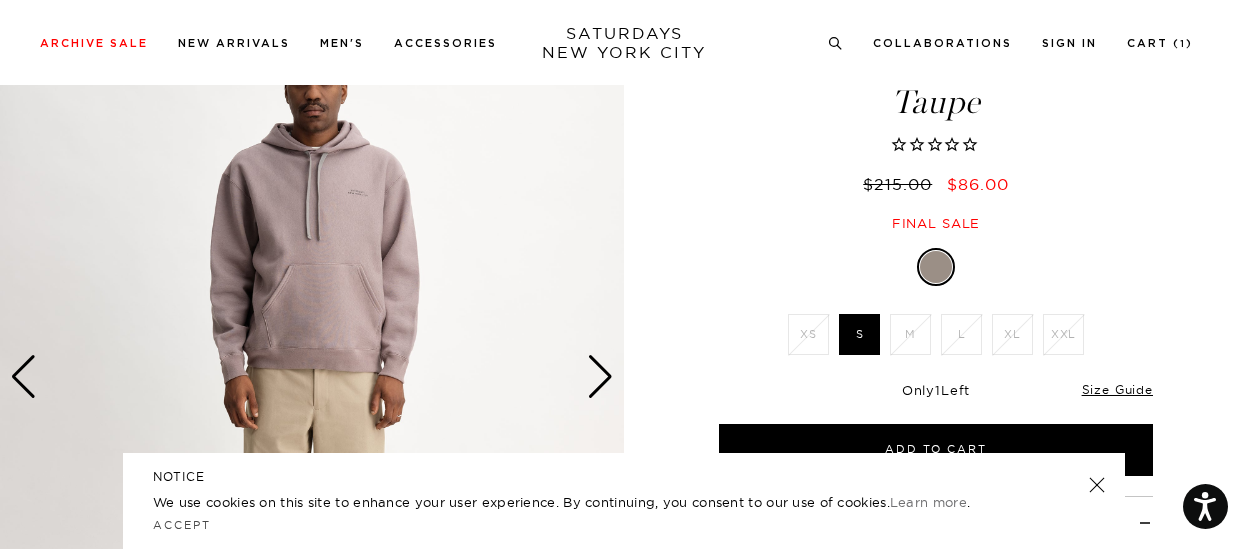 scroll, scrollTop: 74, scrollLeft: 0, axis: vertical 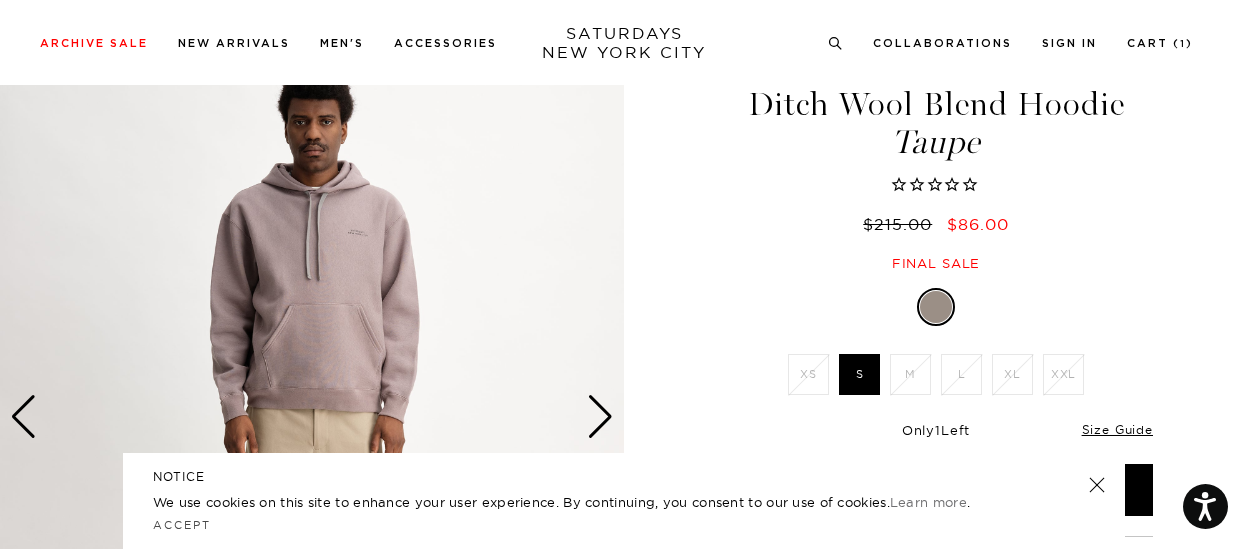 click at bounding box center (600, 417) 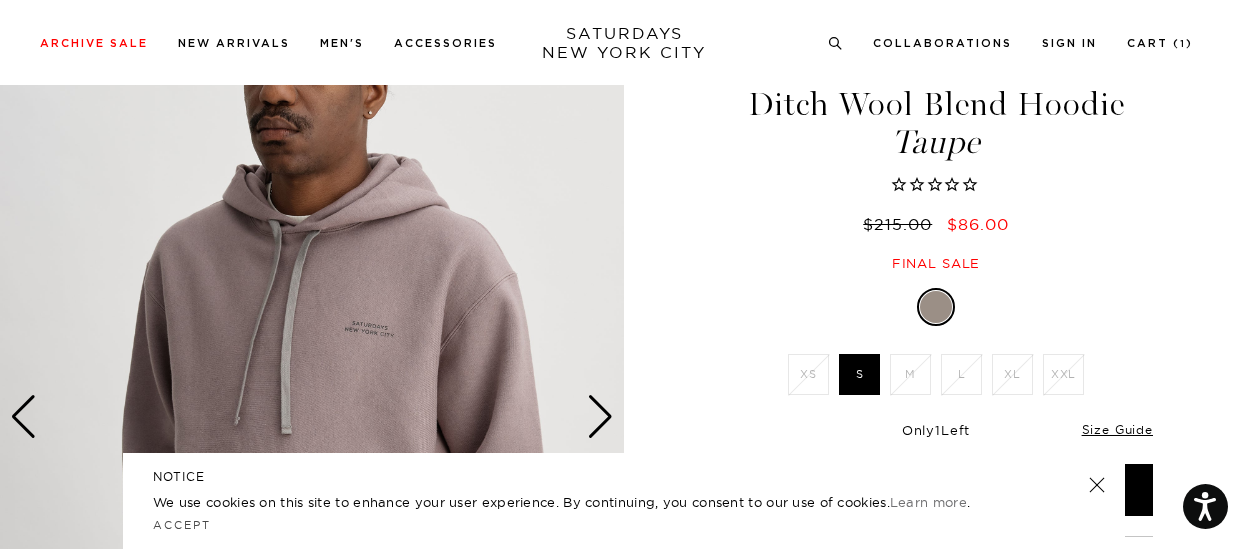 click at bounding box center (600, 417) 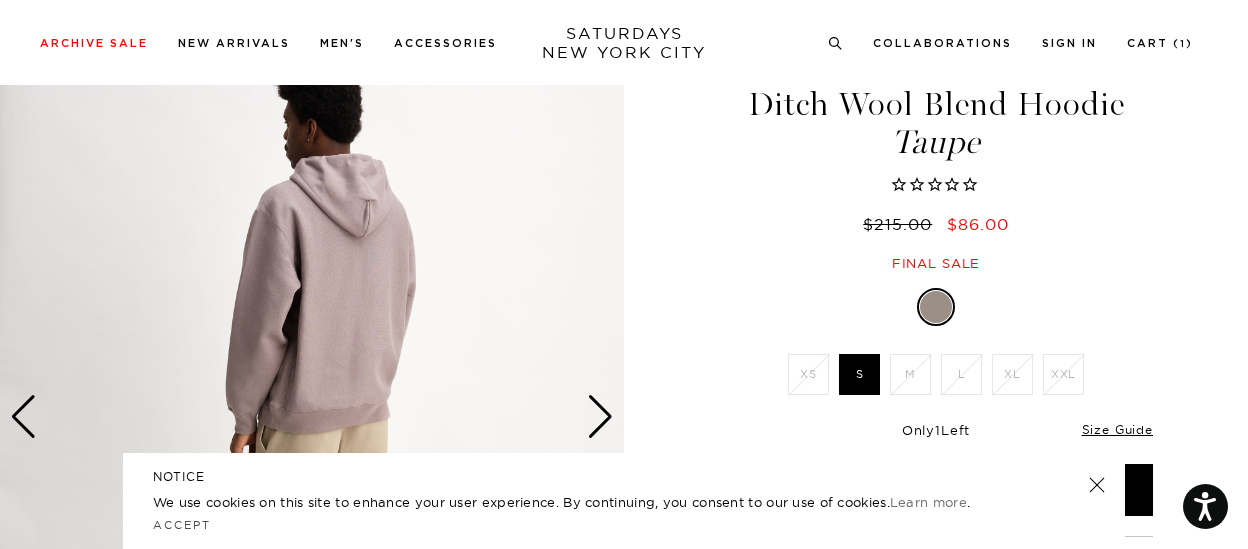 click at bounding box center [600, 417] 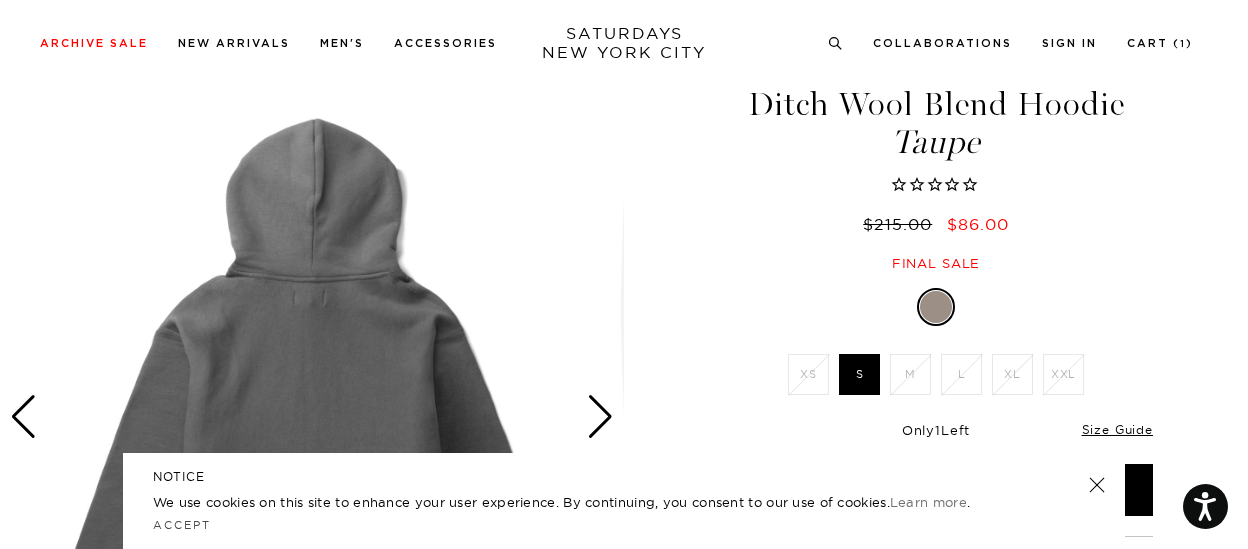 click at bounding box center [600, 417] 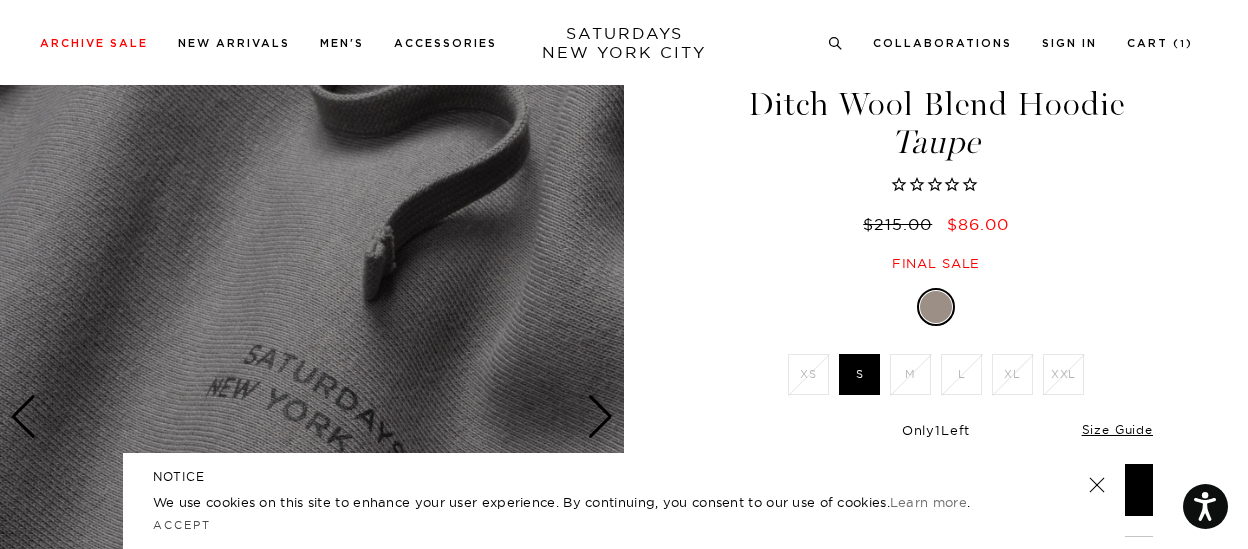 click at bounding box center (600, 417) 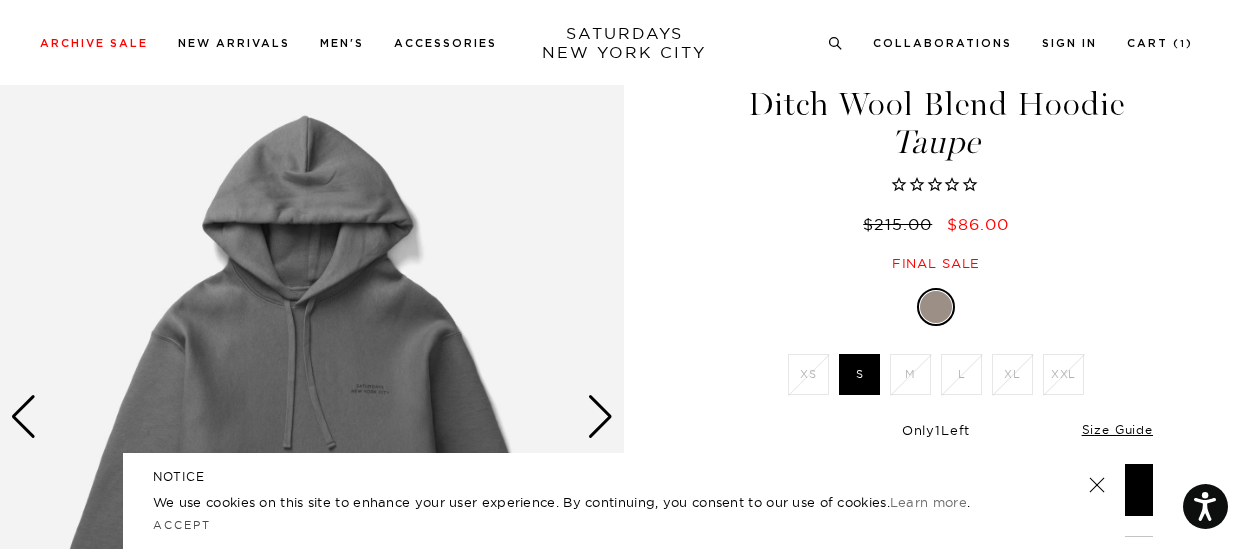 click at bounding box center (936, 307) 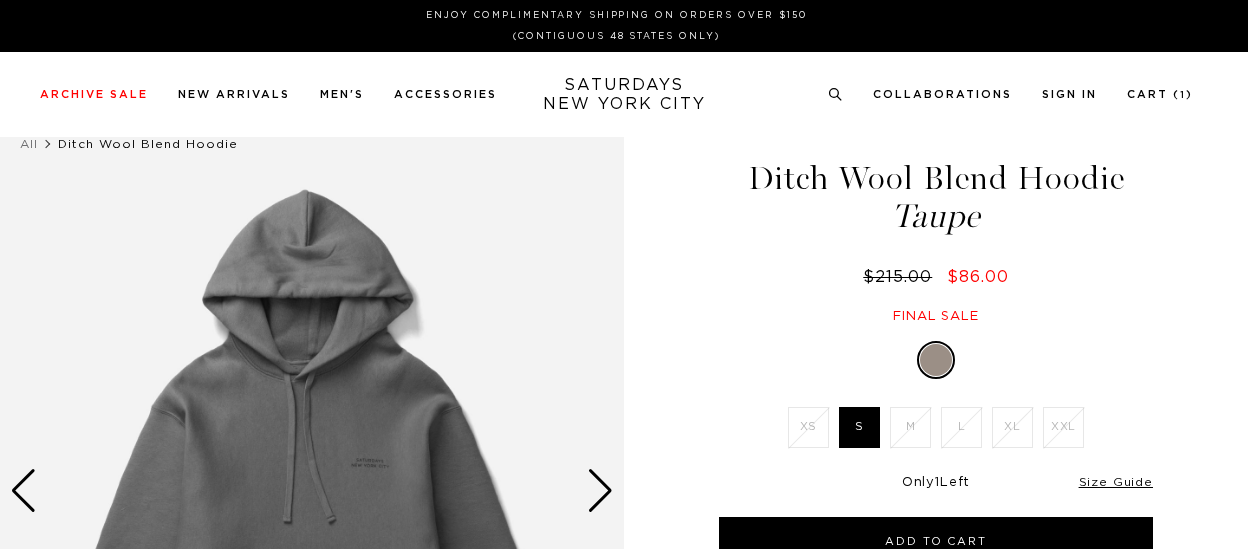 scroll, scrollTop: 0, scrollLeft: 0, axis: both 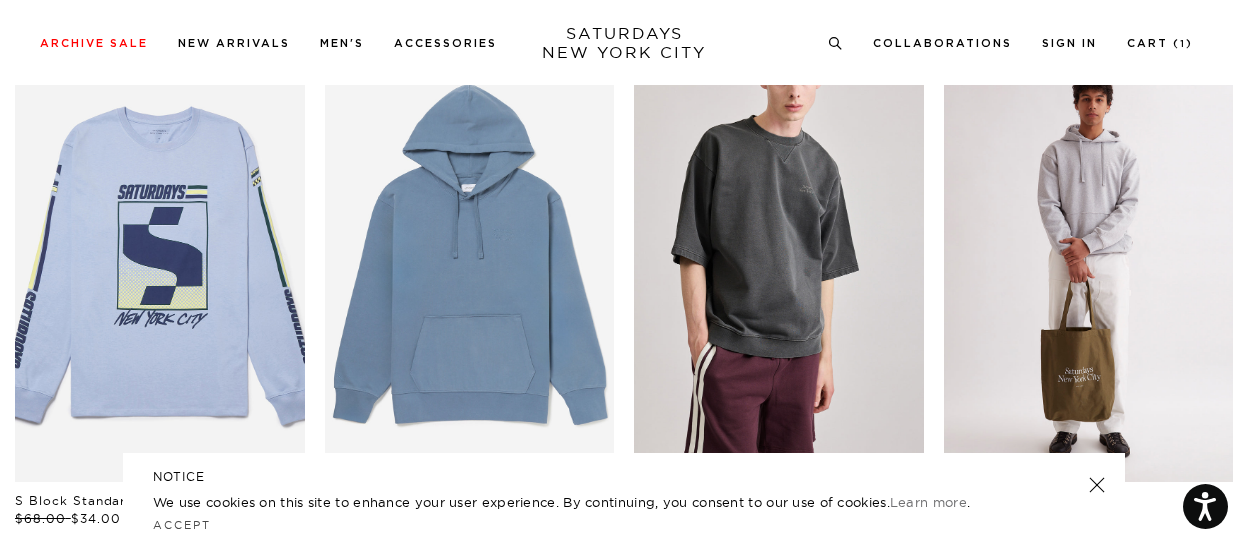 click at bounding box center [1089, 265] 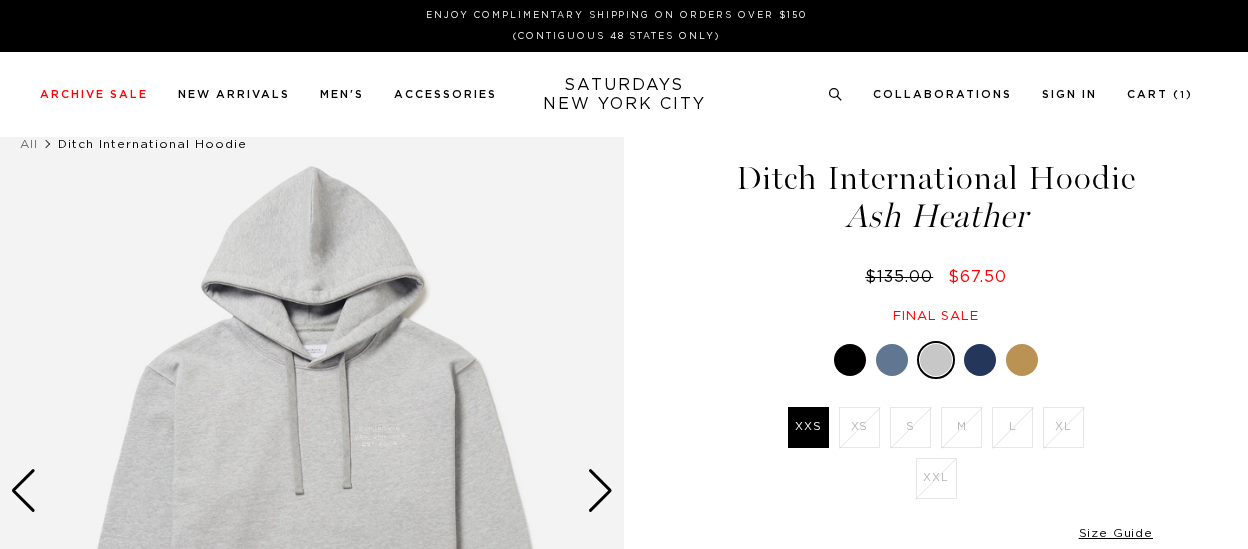scroll, scrollTop: 0, scrollLeft: 0, axis: both 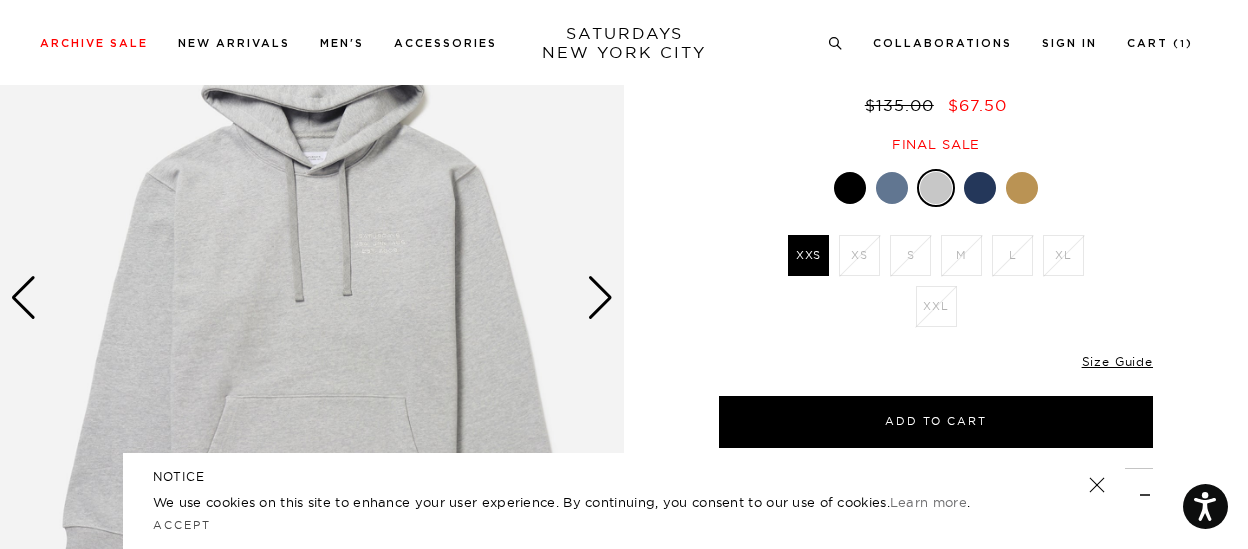 click at bounding box center [850, 188] 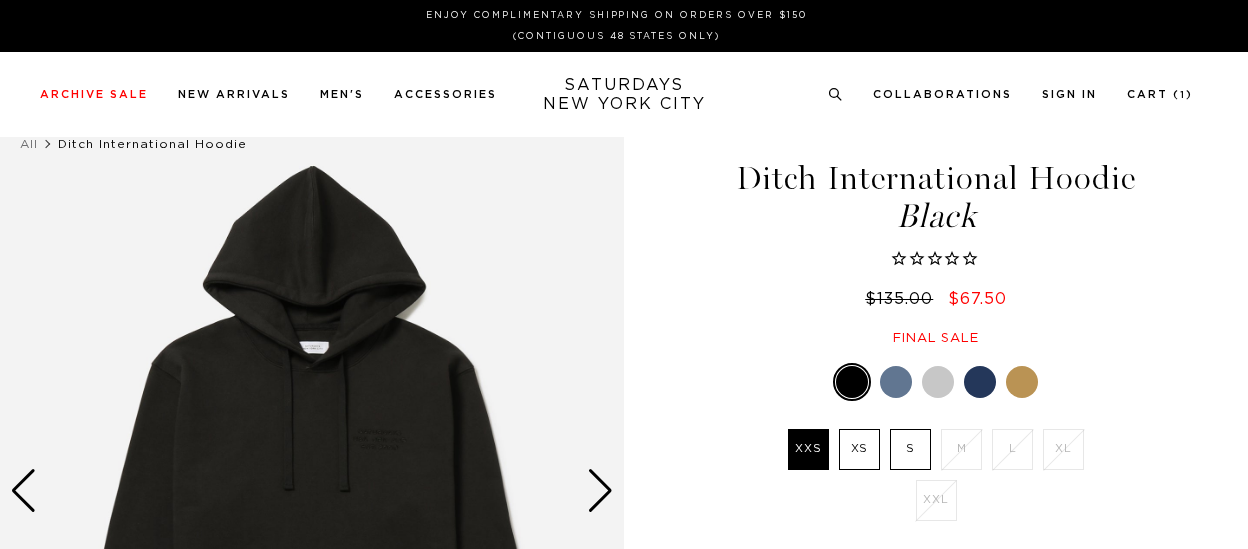 scroll, scrollTop: 0, scrollLeft: 0, axis: both 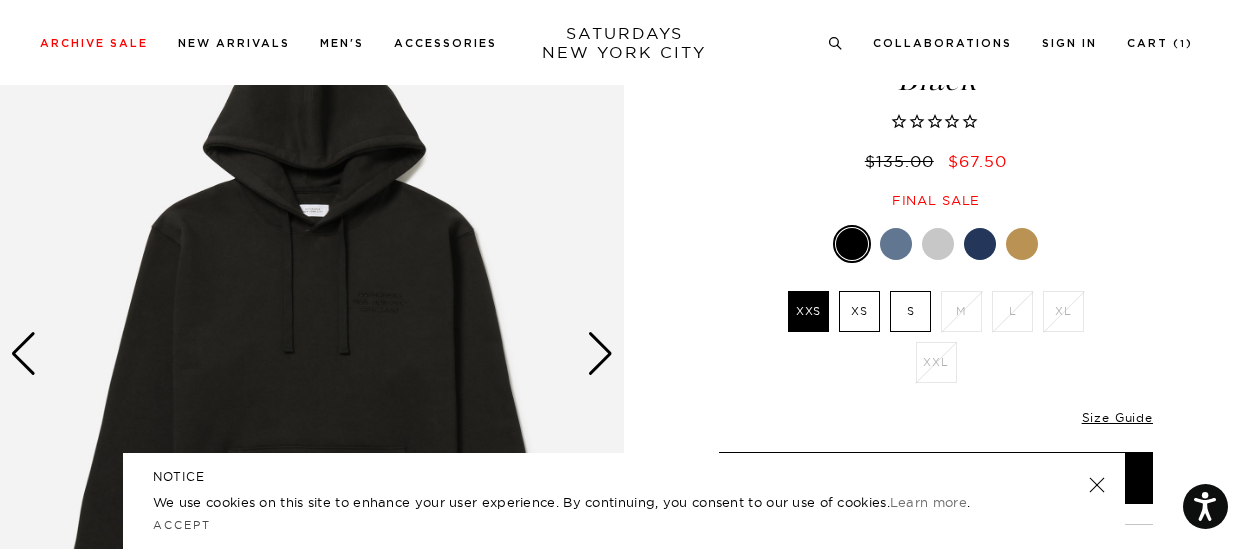 click at bounding box center (936, 244) 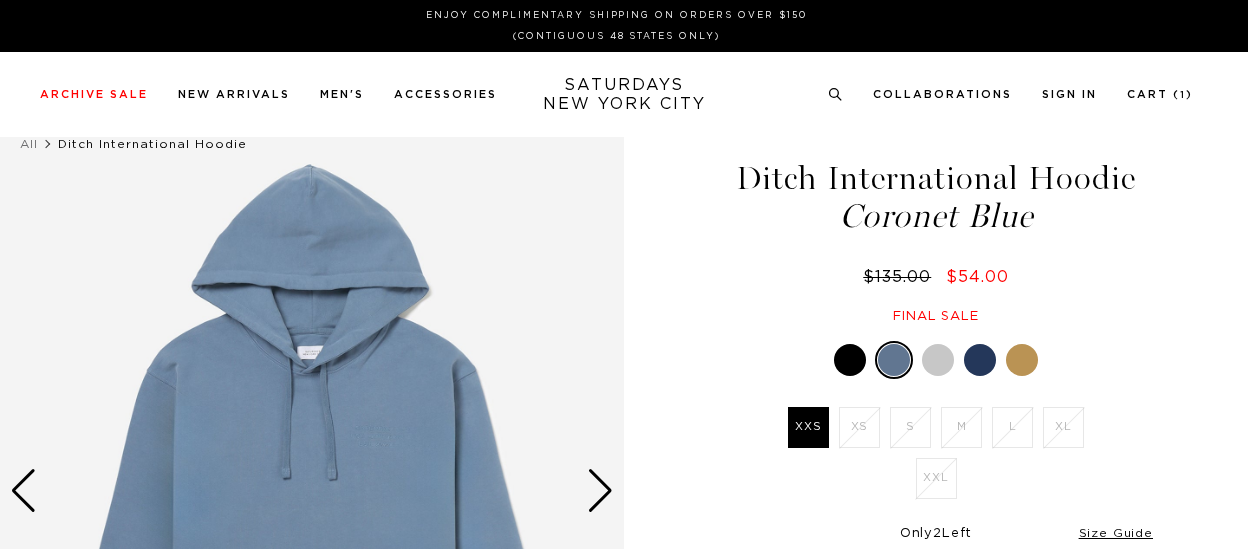 scroll, scrollTop: 0, scrollLeft: 0, axis: both 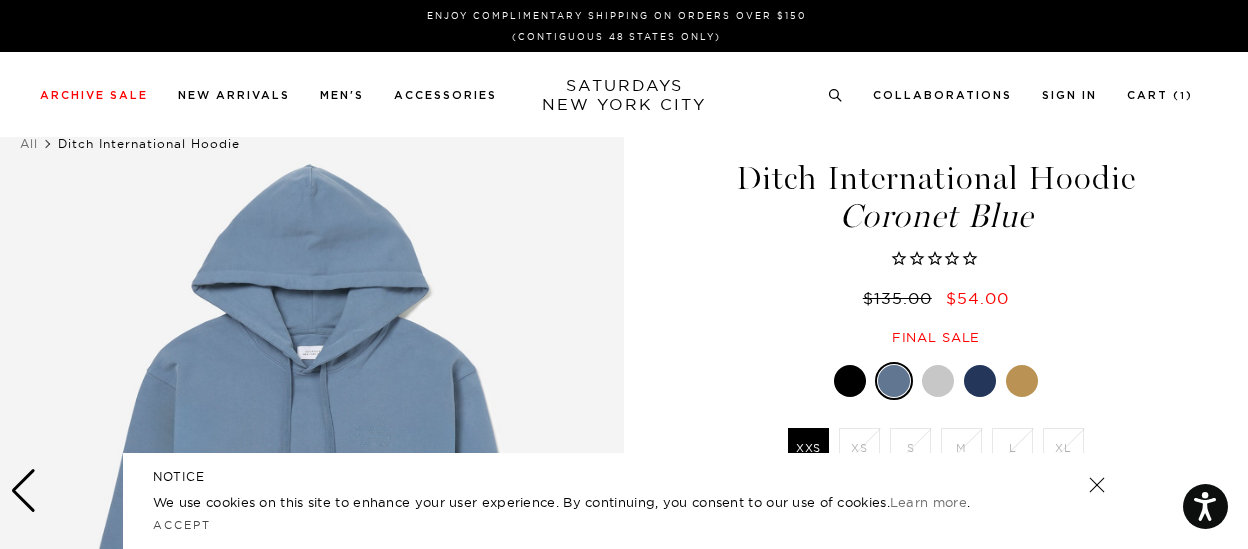 click at bounding box center [312, 491] 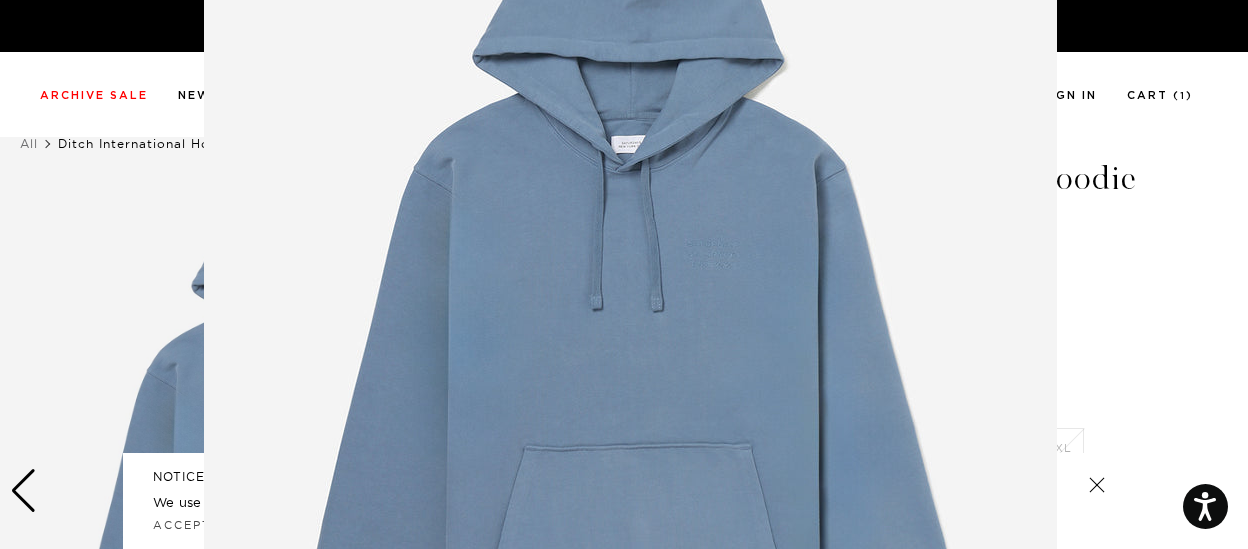 scroll, scrollTop: 0, scrollLeft: 0, axis: both 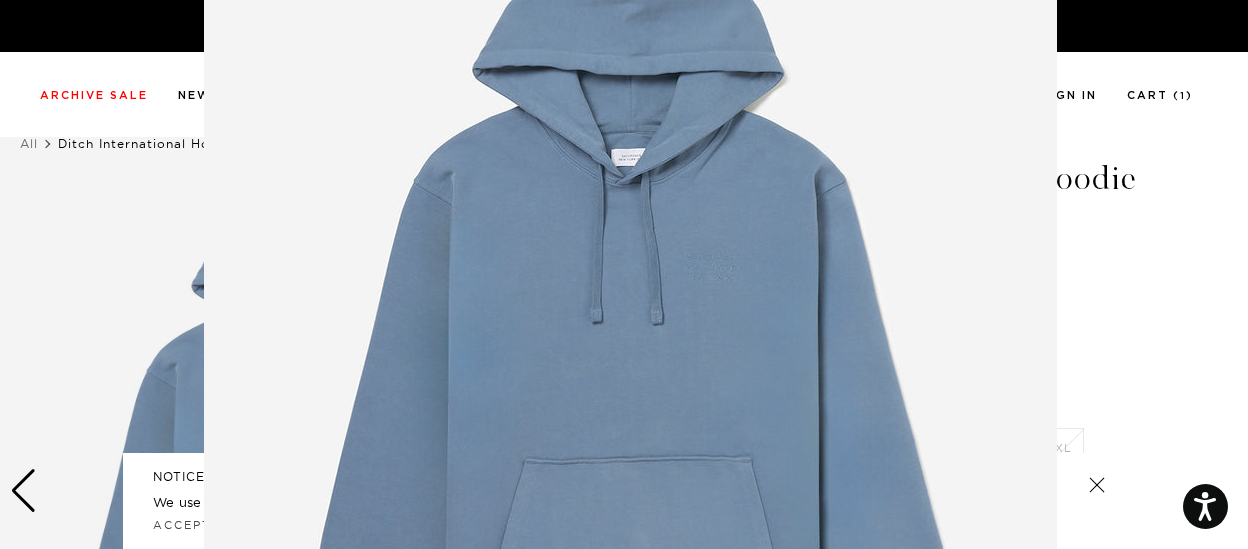 click at bounding box center [630, 339] 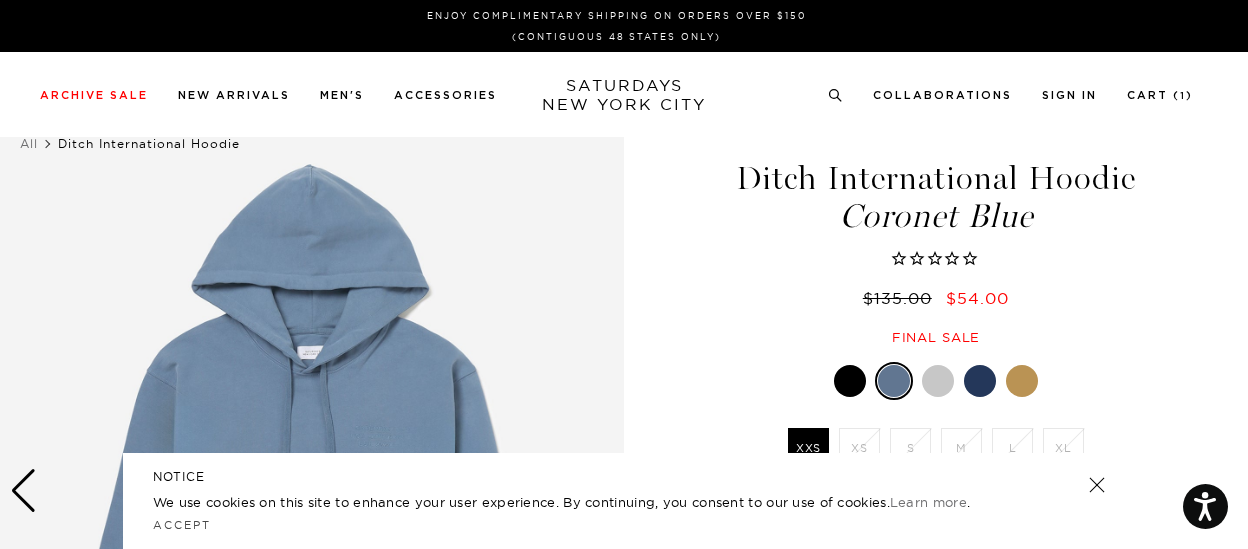click 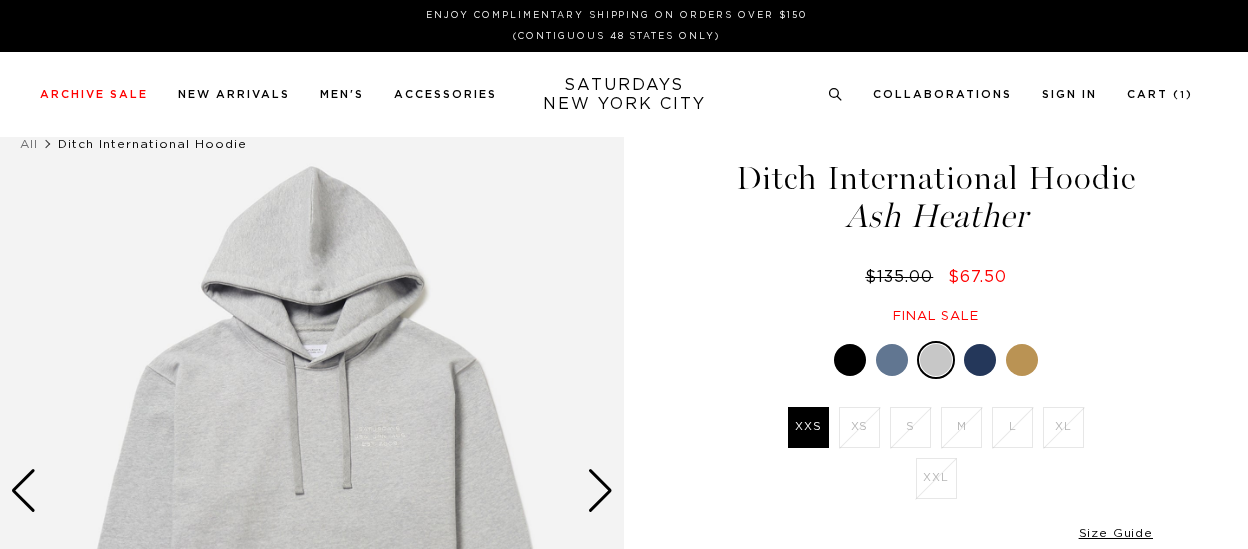 scroll, scrollTop: 0, scrollLeft: 0, axis: both 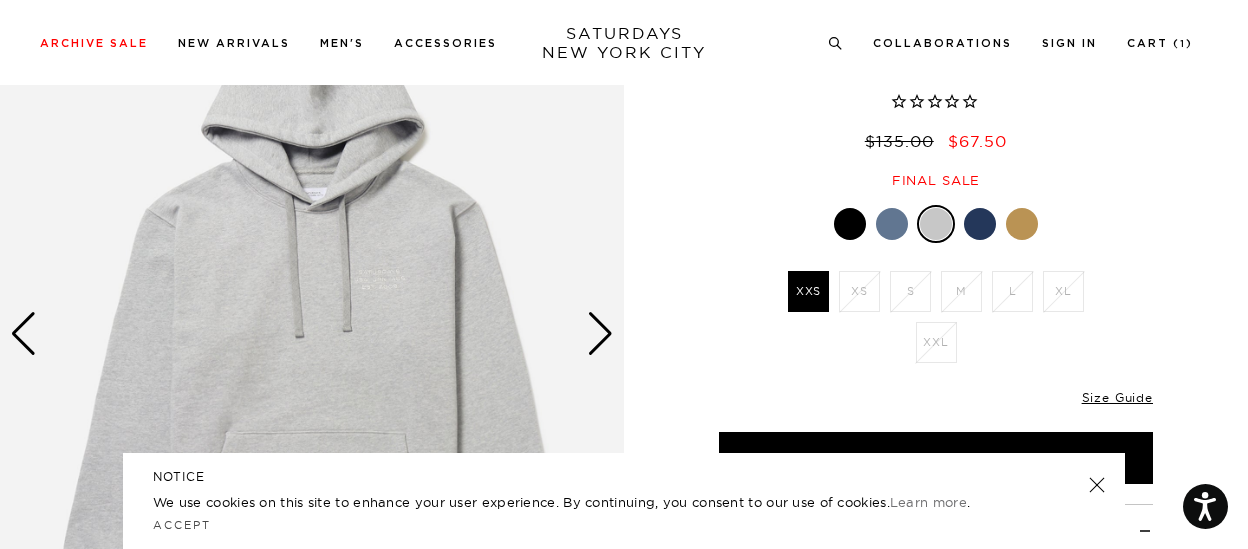 click at bounding box center (980, 224) 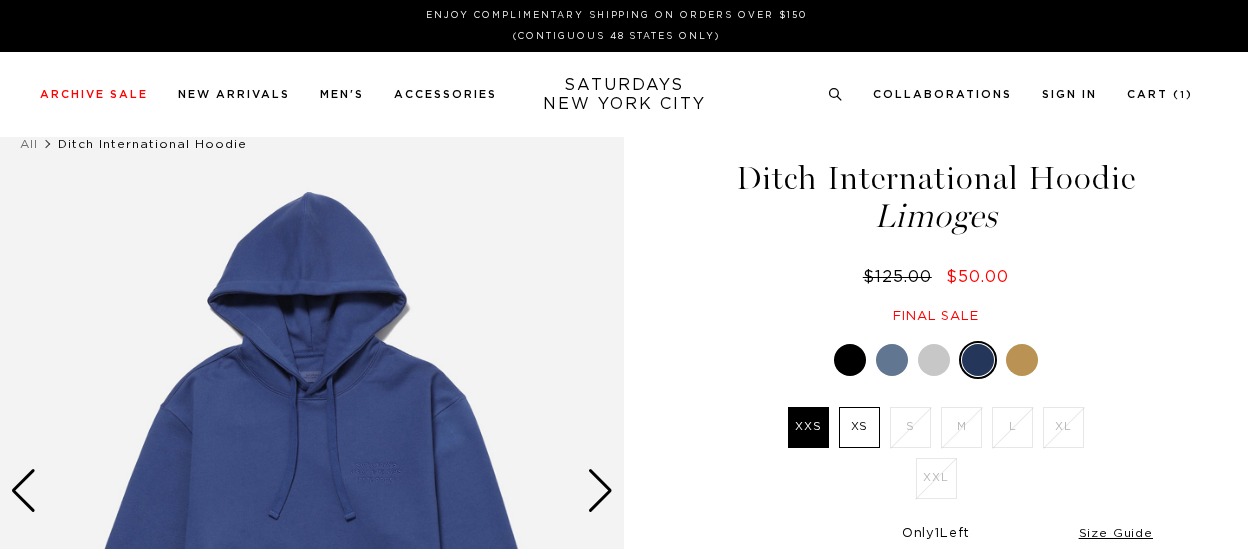 scroll, scrollTop: 0, scrollLeft: 0, axis: both 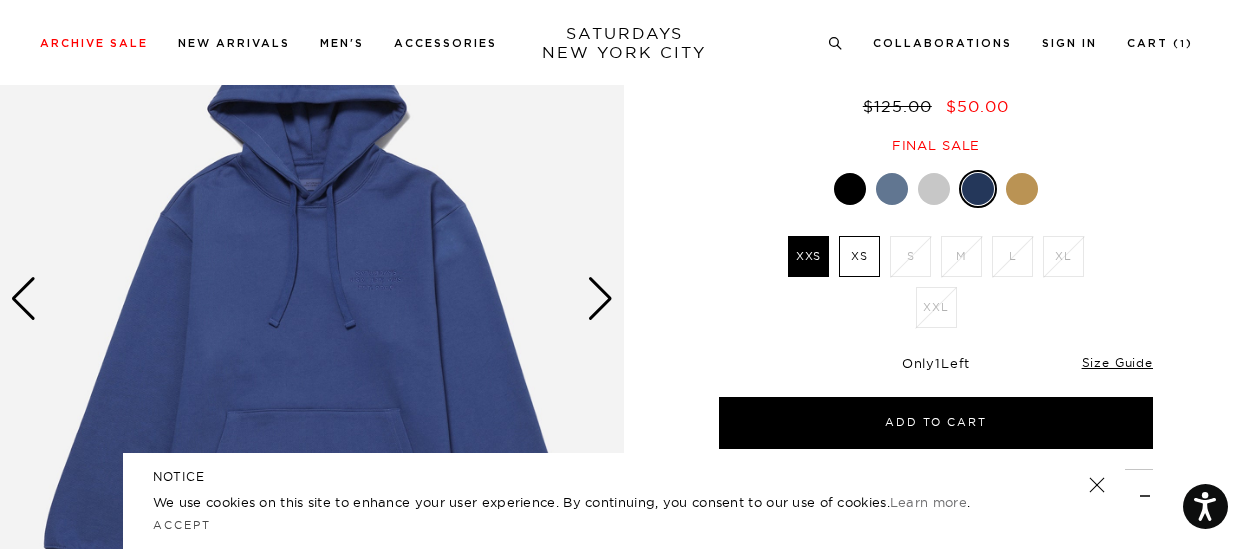 click at bounding box center (1022, 189) 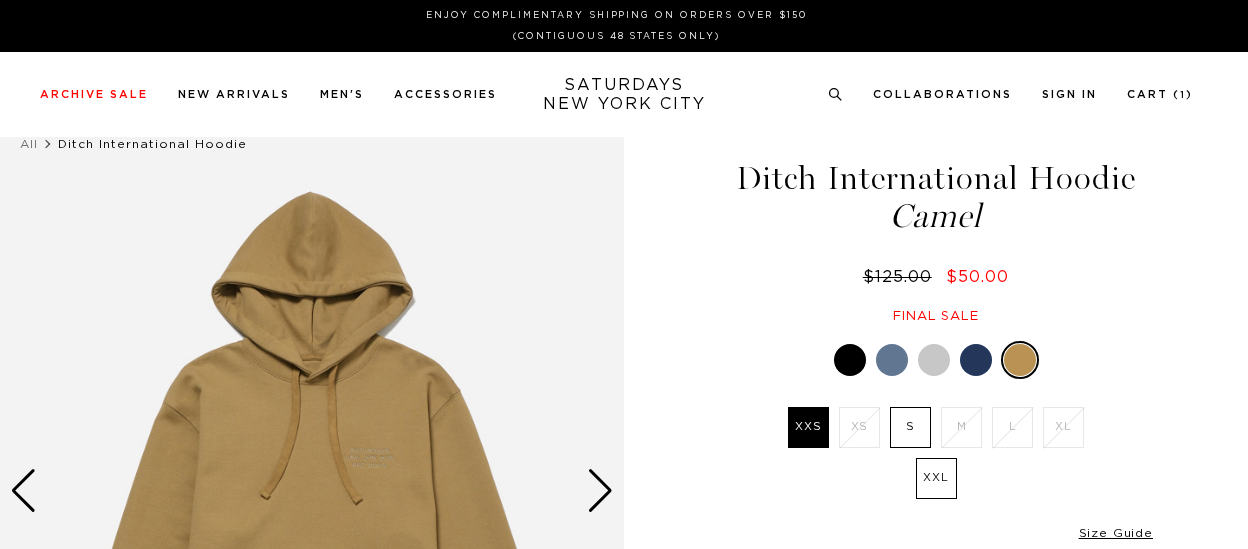 scroll, scrollTop: 0, scrollLeft: 0, axis: both 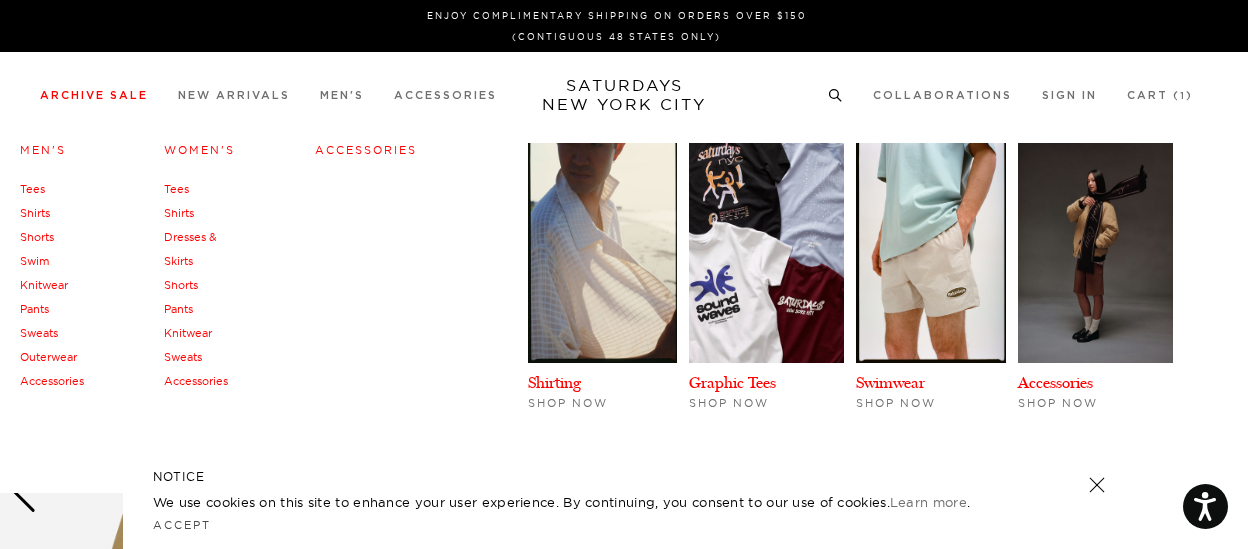 click on "Archive Sale" at bounding box center [94, 95] 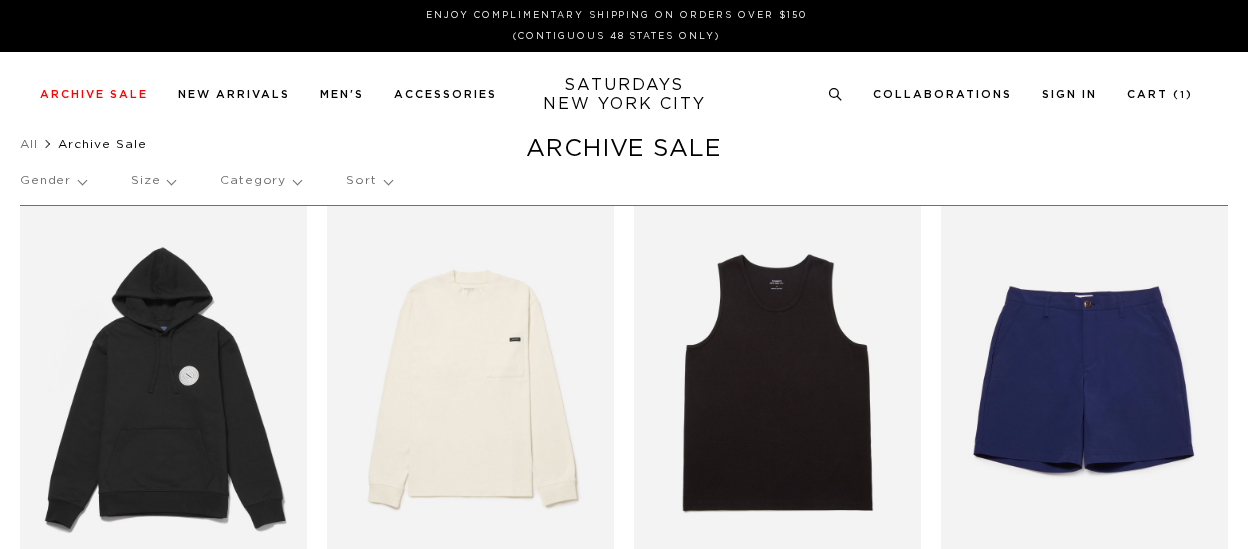 scroll, scrollTop: 0, scrollLeft: 0, axis: both 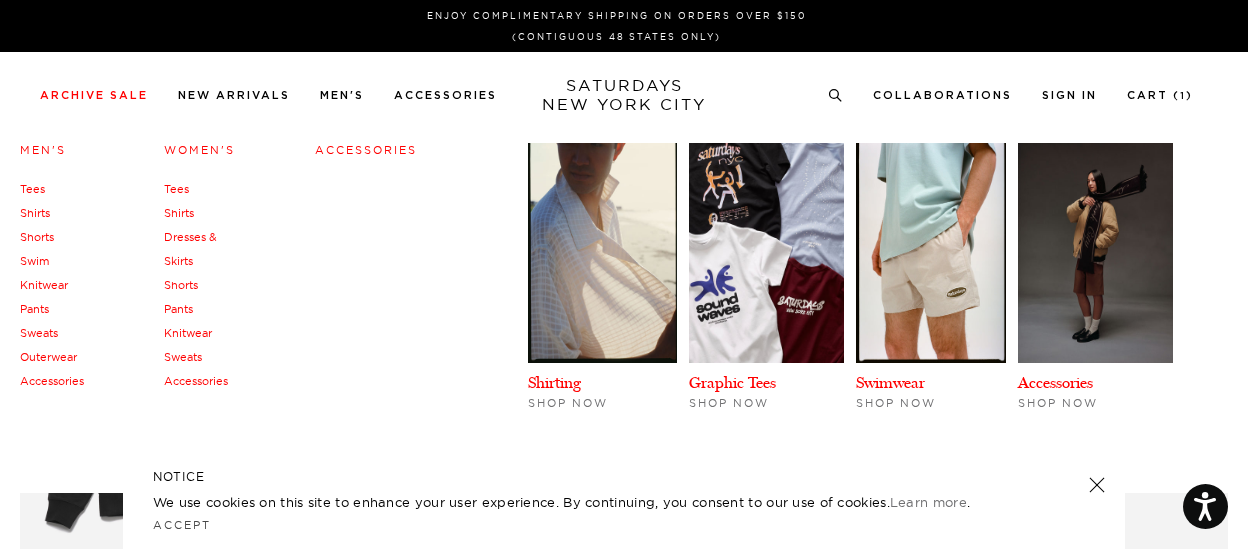 click on "Sweats" at bounding box center [39, 333] 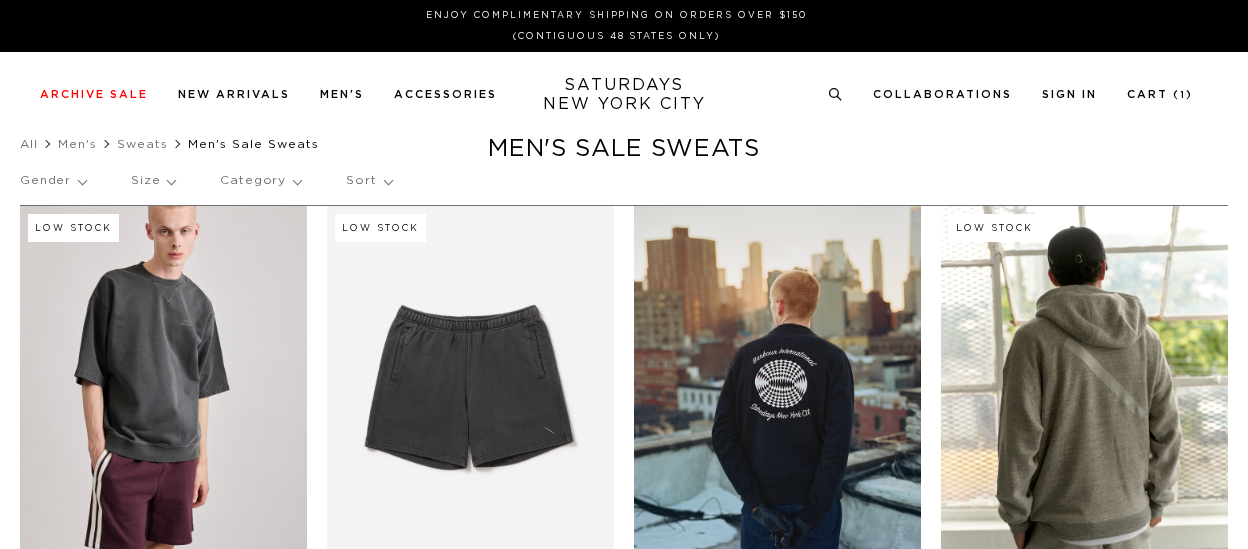 scroll, scrollTop: 0, scrollLeft: 0, axis: both 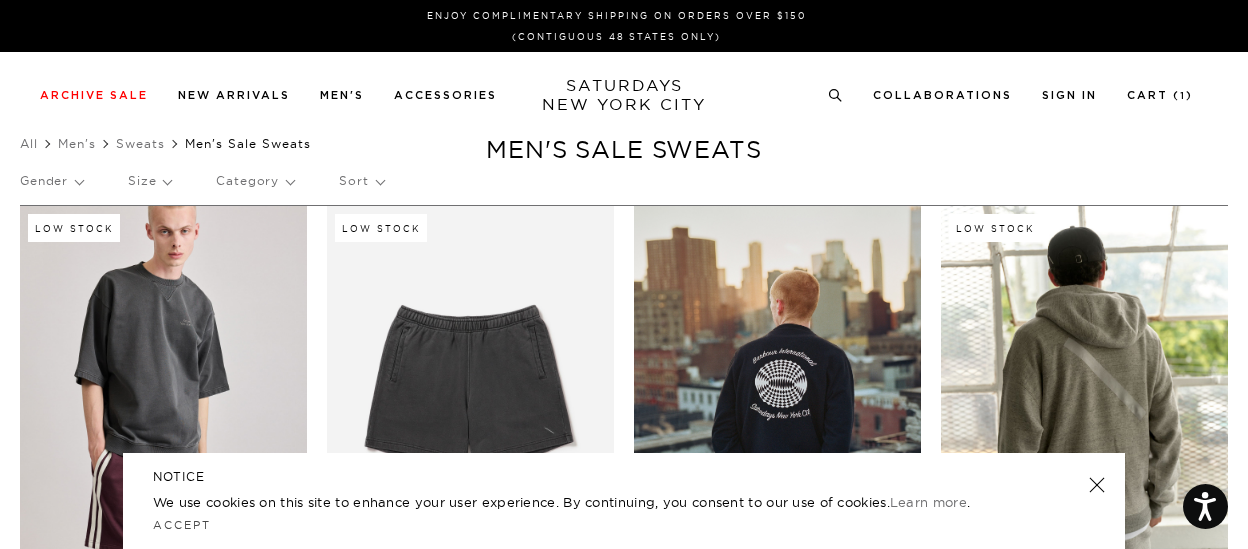 click on "Sort" at bounding box center (361, 181) 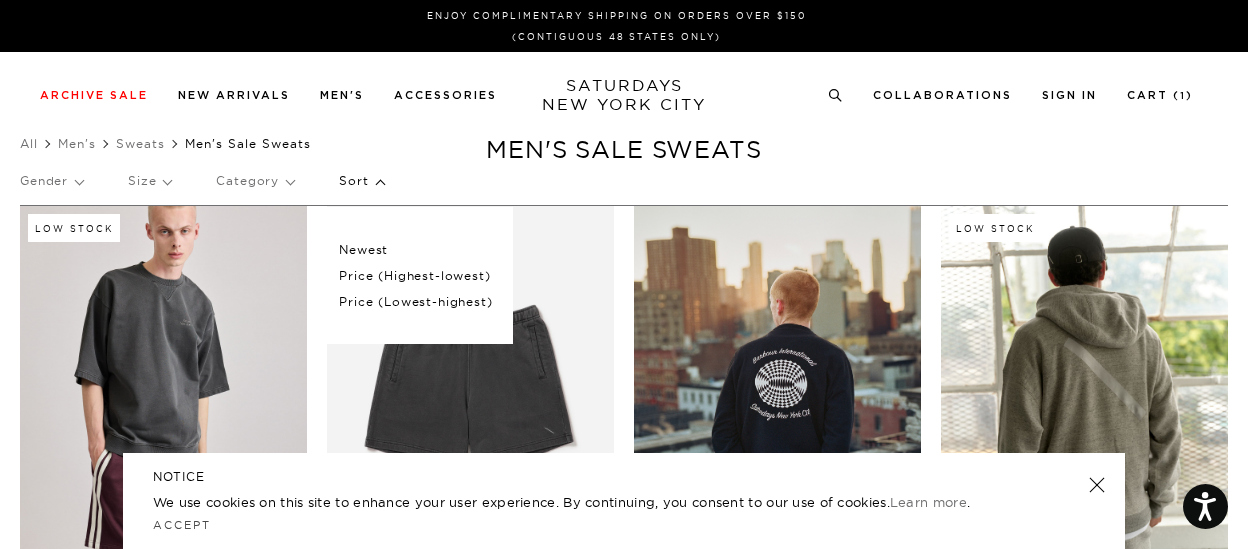 click on "Price (Lowest-highest)" at bounding box center [415, 302] 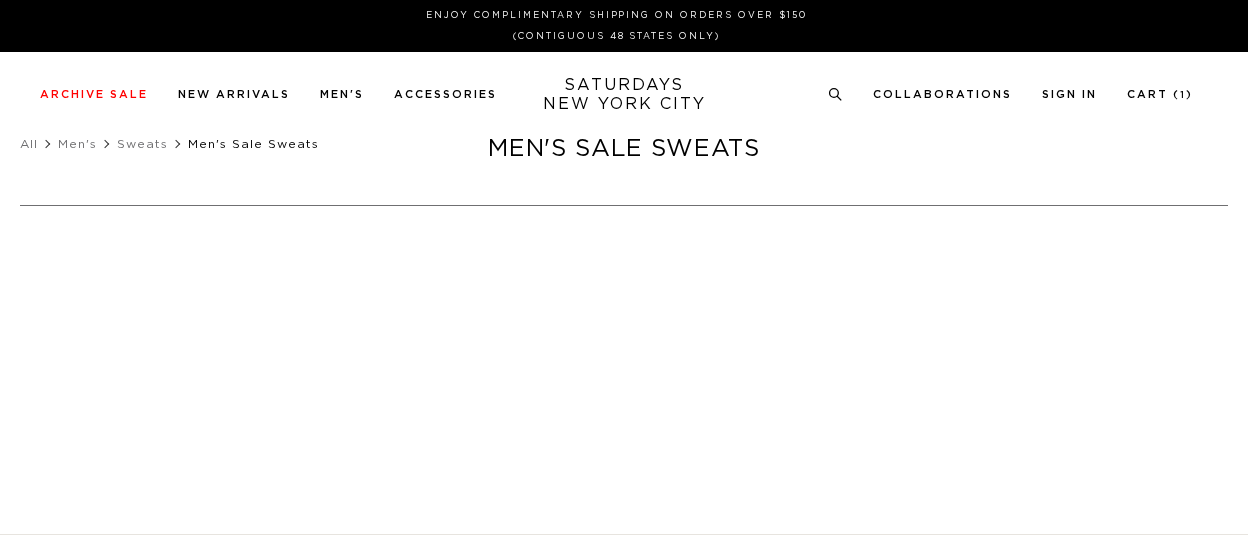 scroll, scrollTop: 0, scrollLeft: 0, axis: both 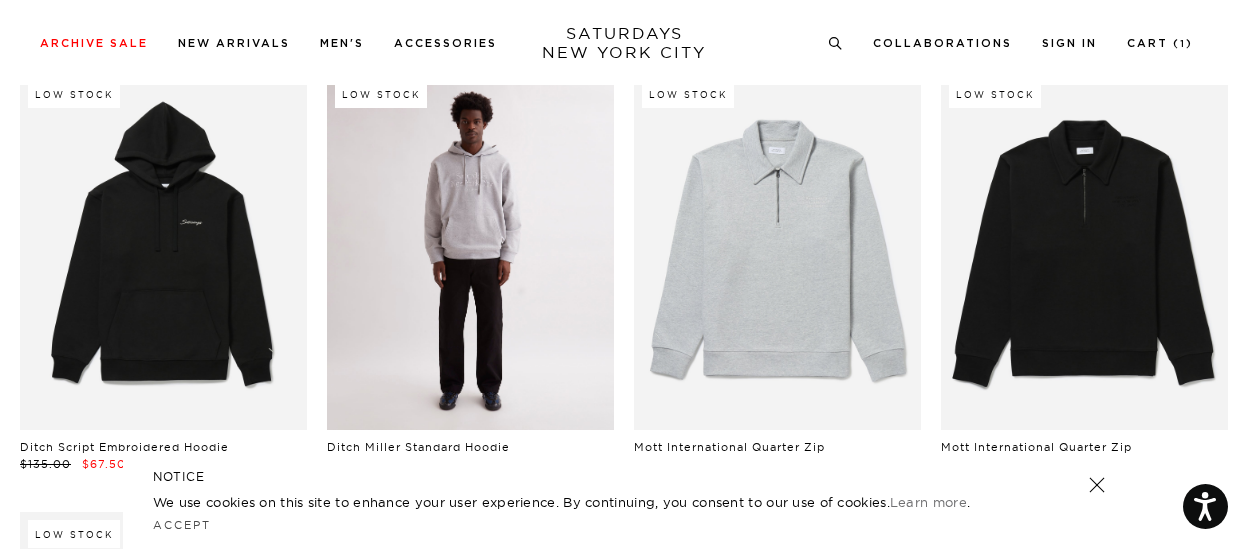 click at bounding box center (470, 251) 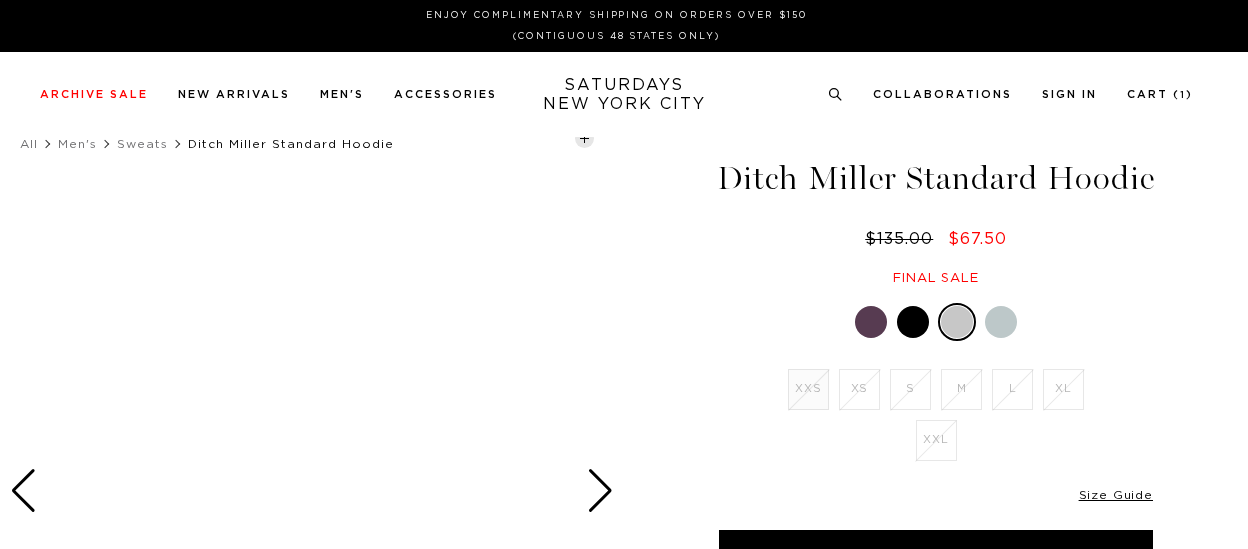 scroll, scrollTop: 0, scrollLeft: 0, axis: both 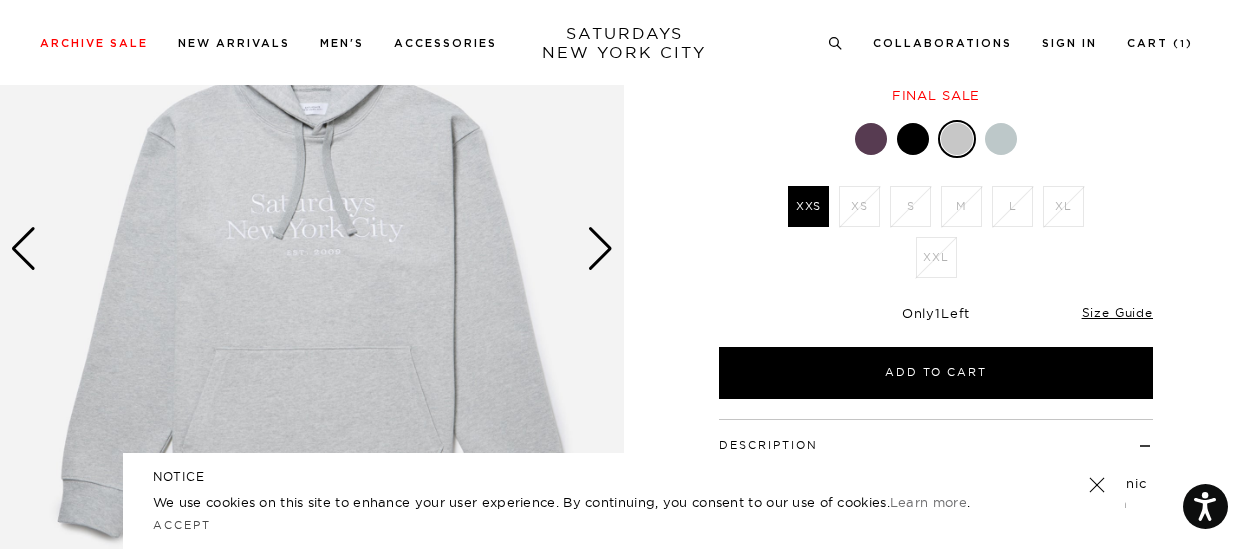 click at bounding box center (600, 249) 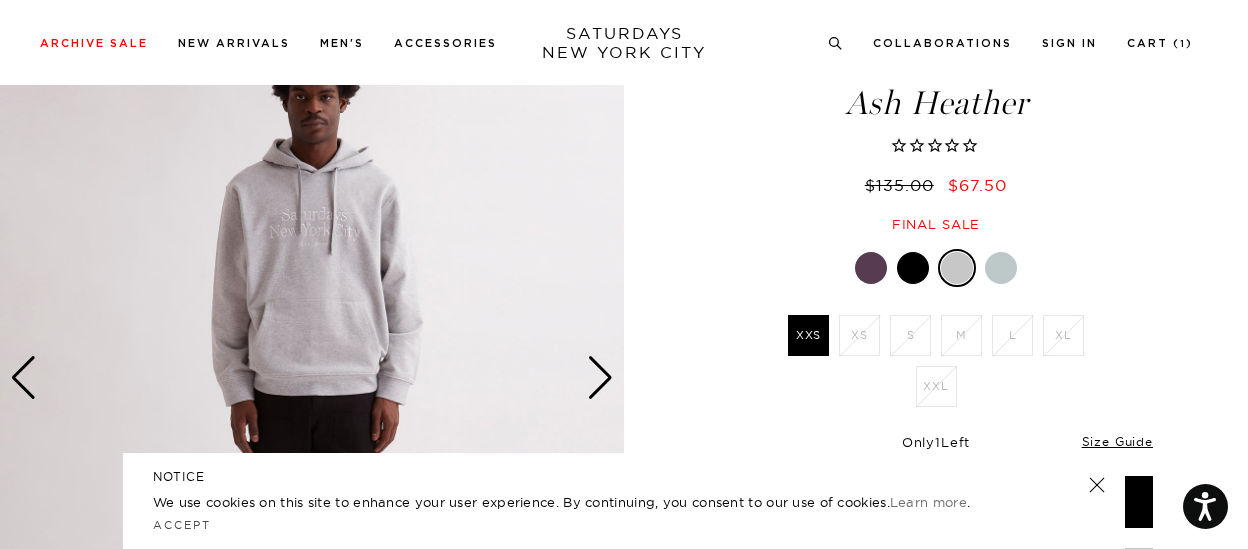 scroll, scrollTop: 111, scrollLeft: 0, axis: vertical 